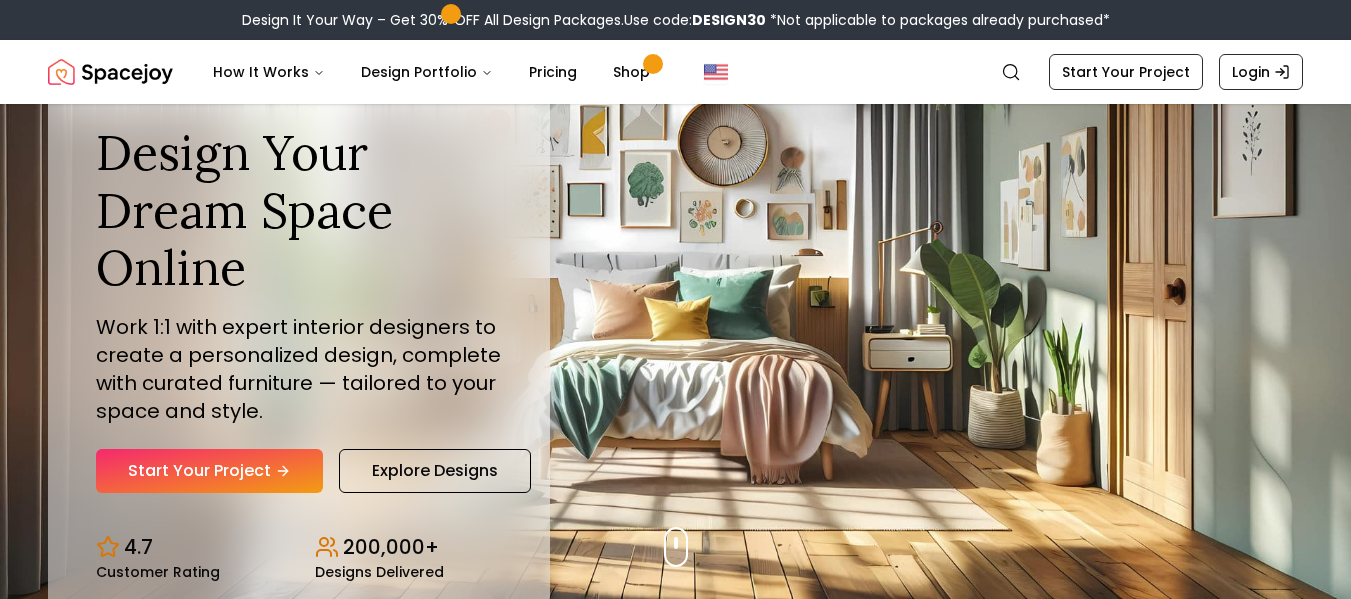 scroll, scrollTop: 0, scrollLeft: 0, axis: both 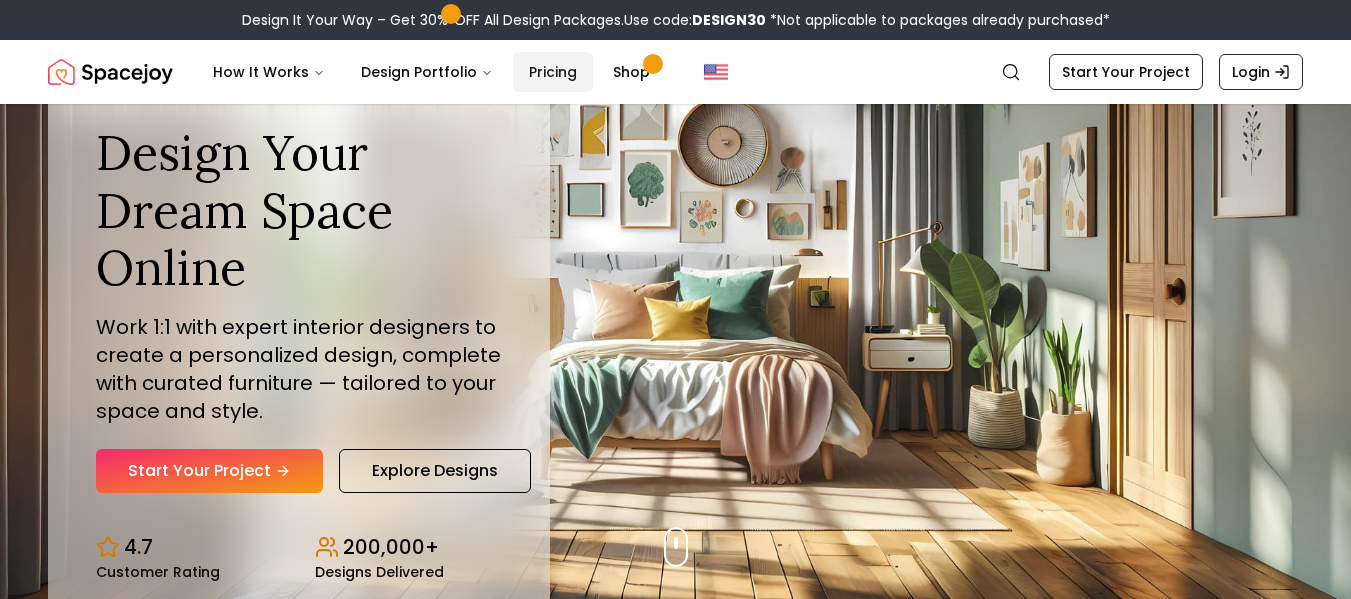 click on "Pricing" at bounding box center (553, 72) 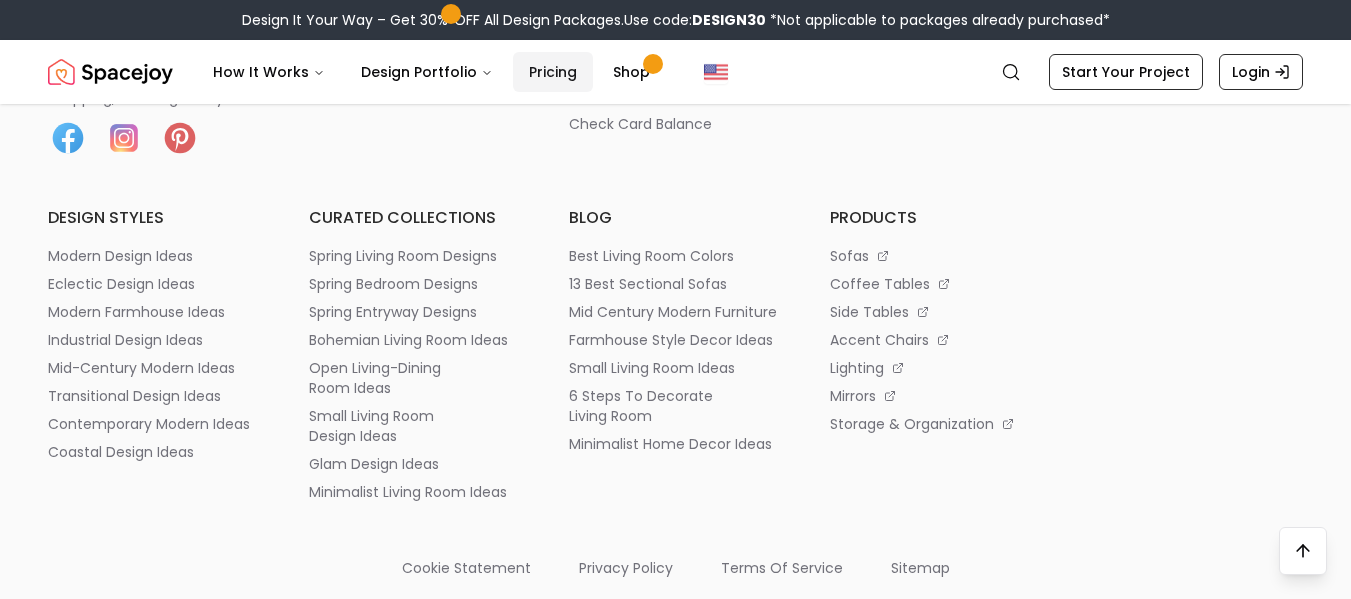 scroll, scrollTop: 2771, scrollLeft: 0, axis: vertical 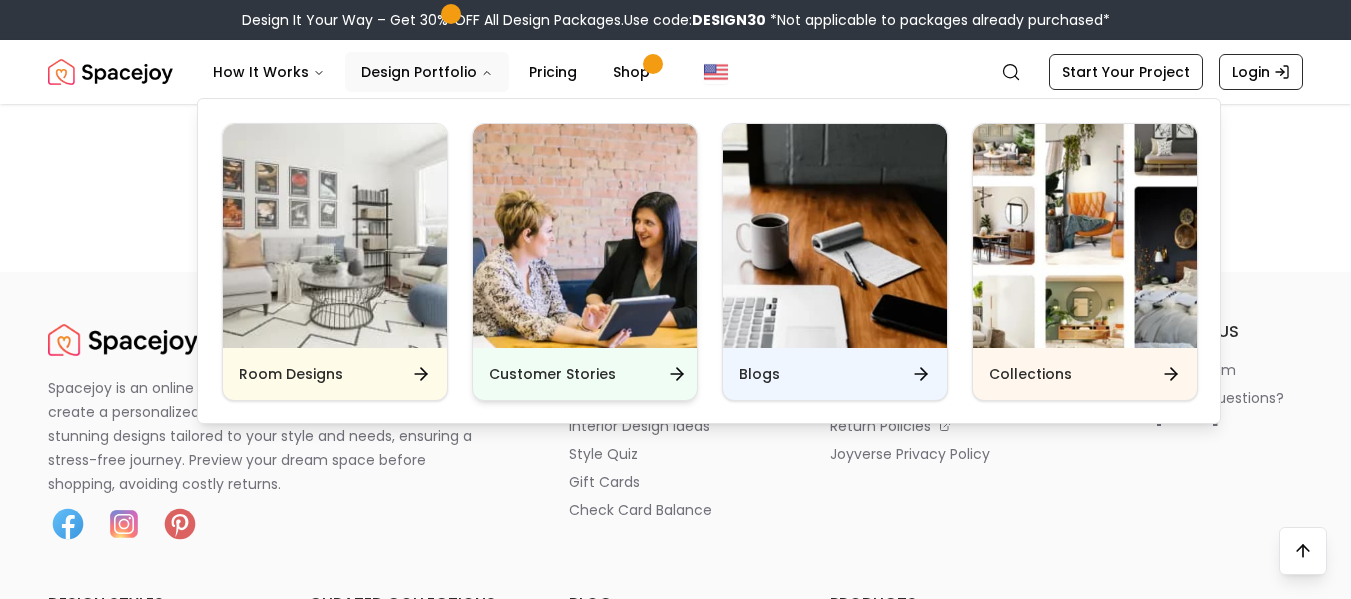 click at bounding box center (585, 236) 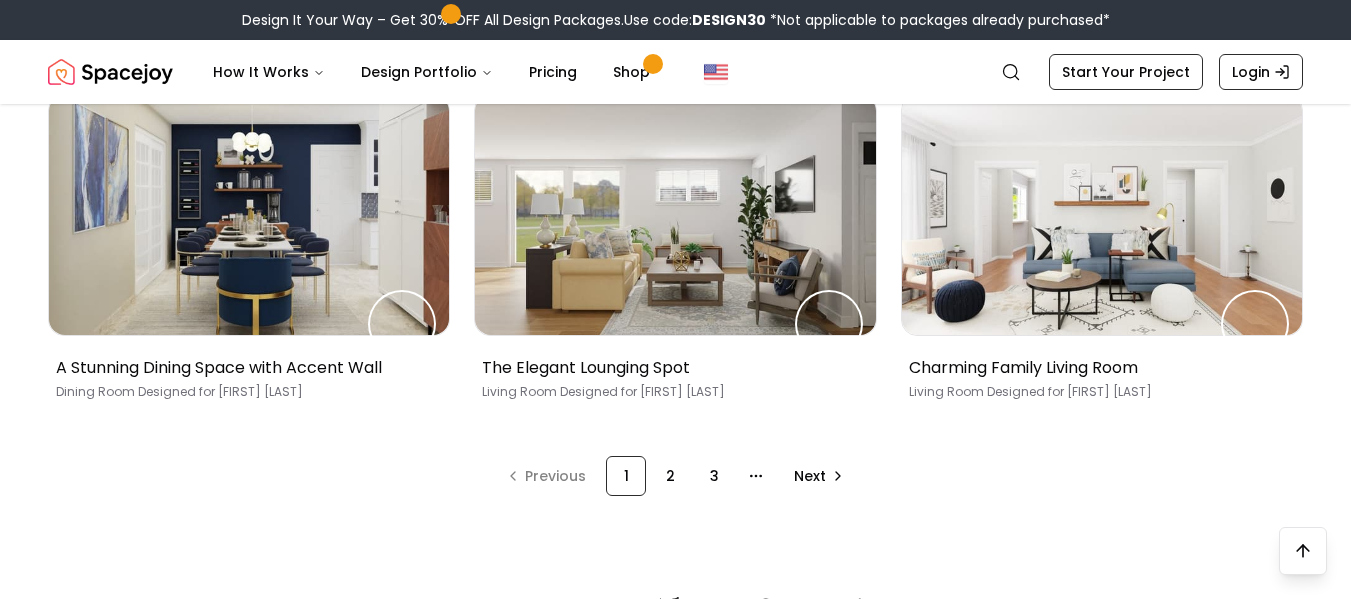 scroll, scrollTop: 1165, scrollLeft: 0, axis: vertical 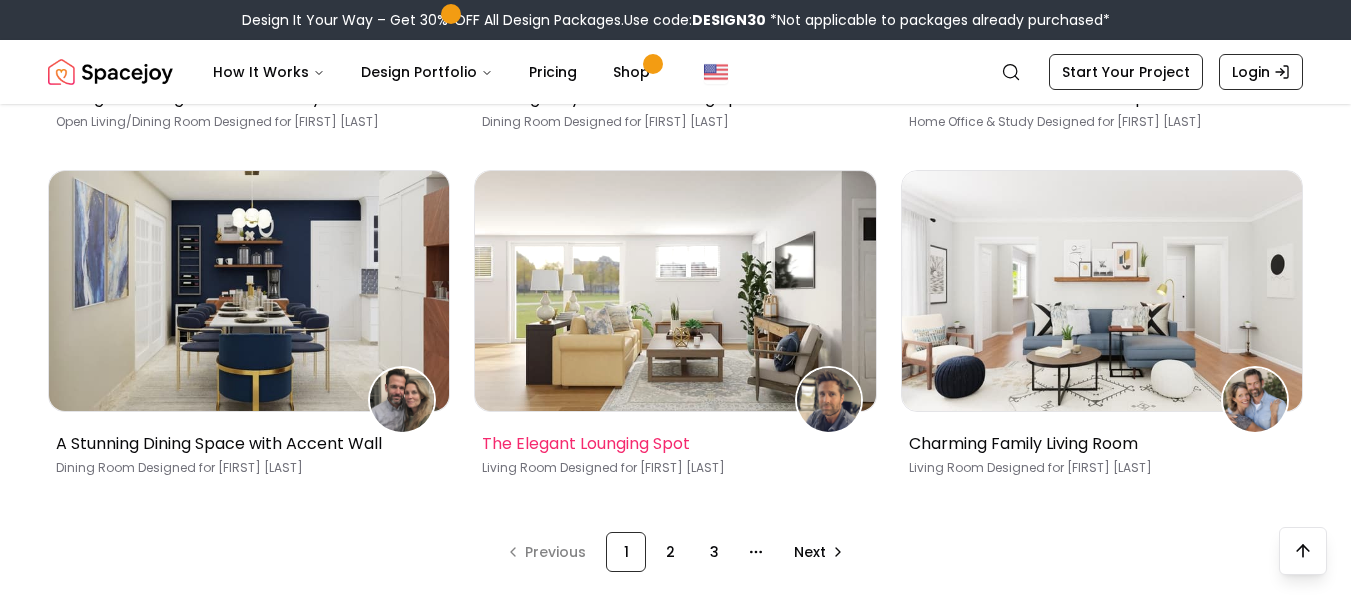 click at bounding box center [675, 291] 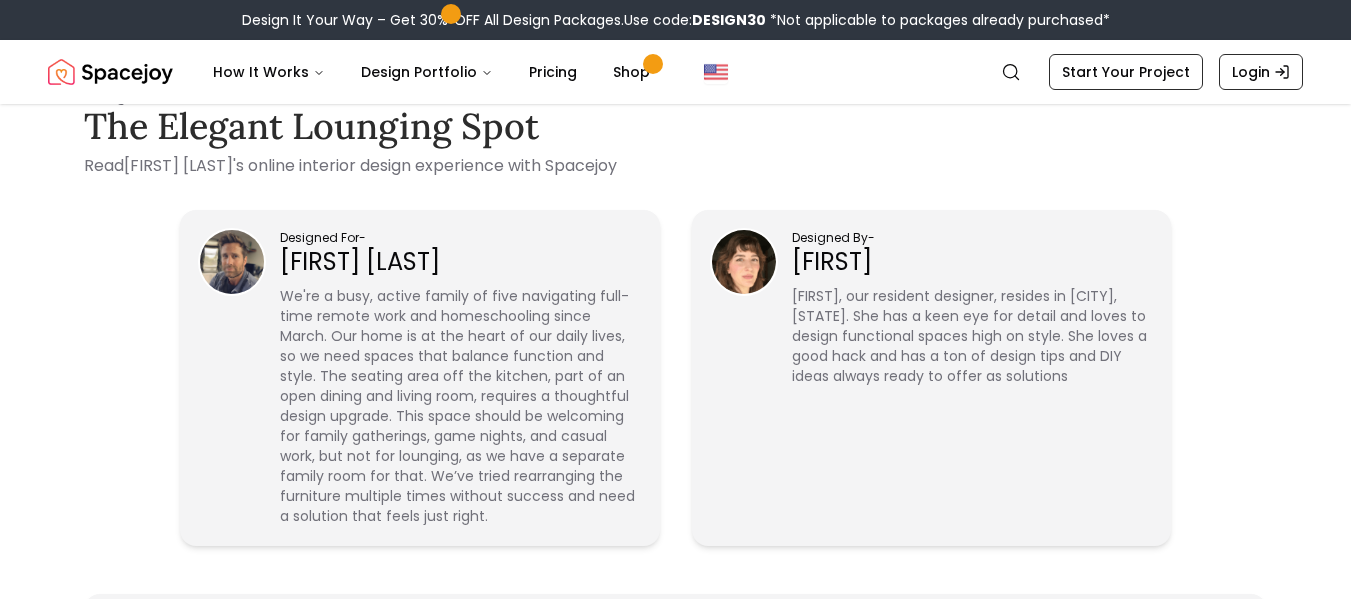 scroll, scrollTop: 0, scrollLeft: 0, axis: both 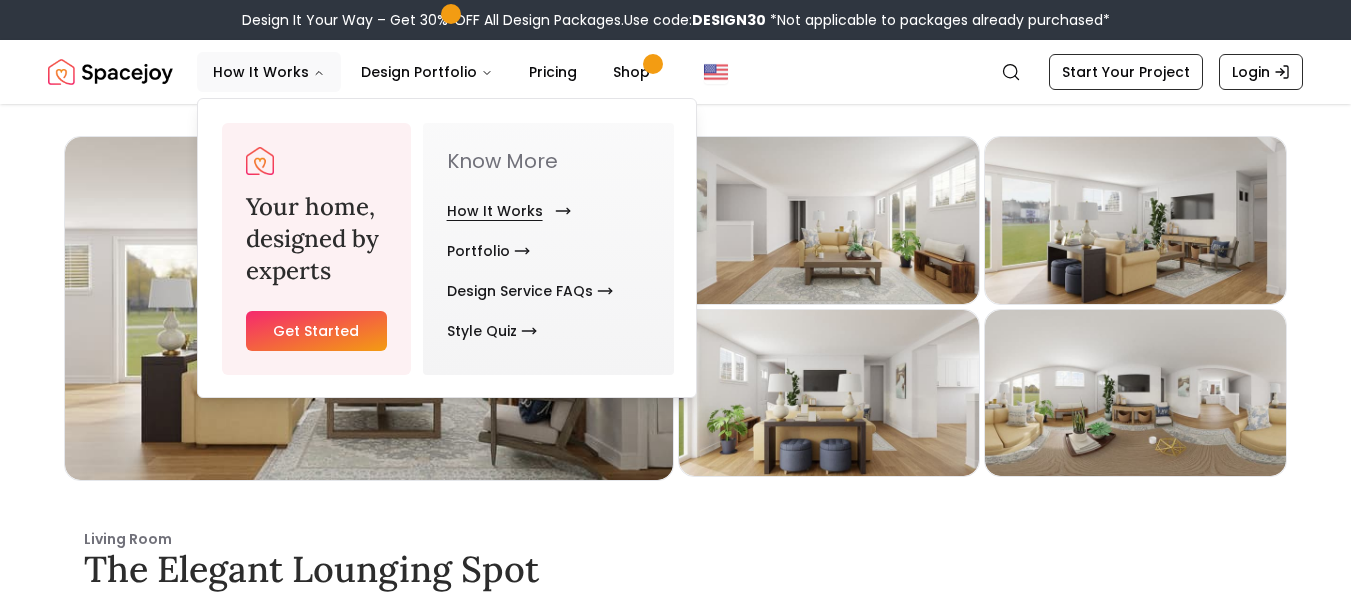 click on "How It Works" at bounding box center [505, 211] 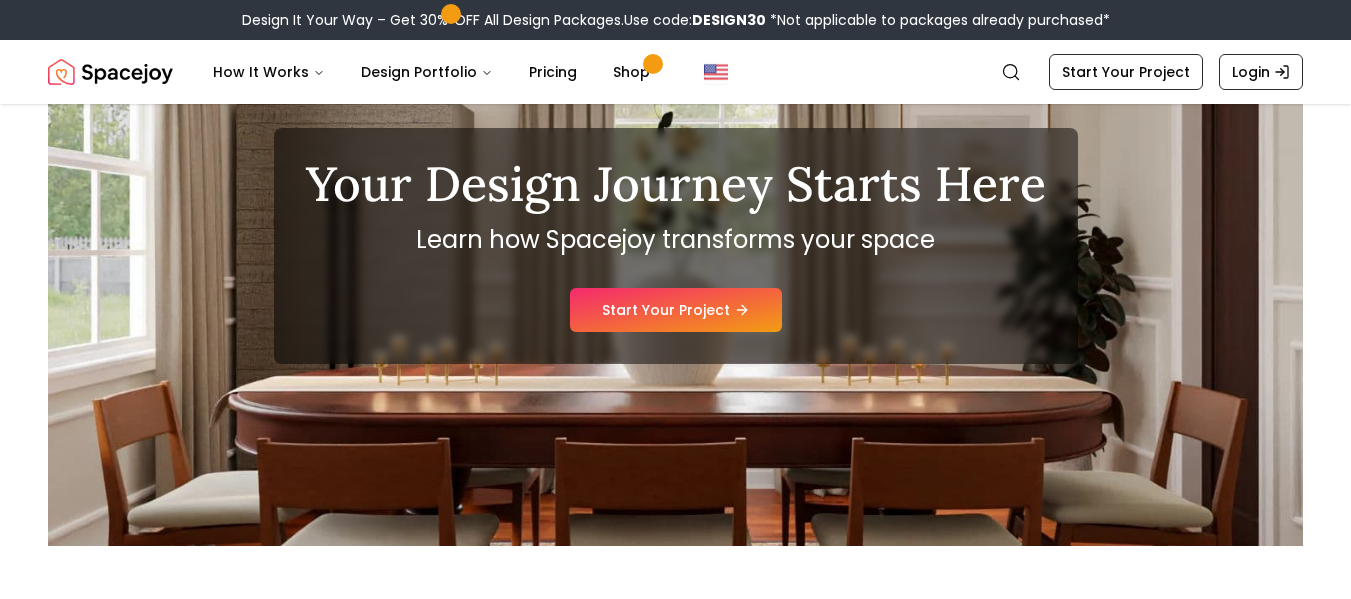 scroll, scrollTop: 0, scrollLeft: 0, axis: both 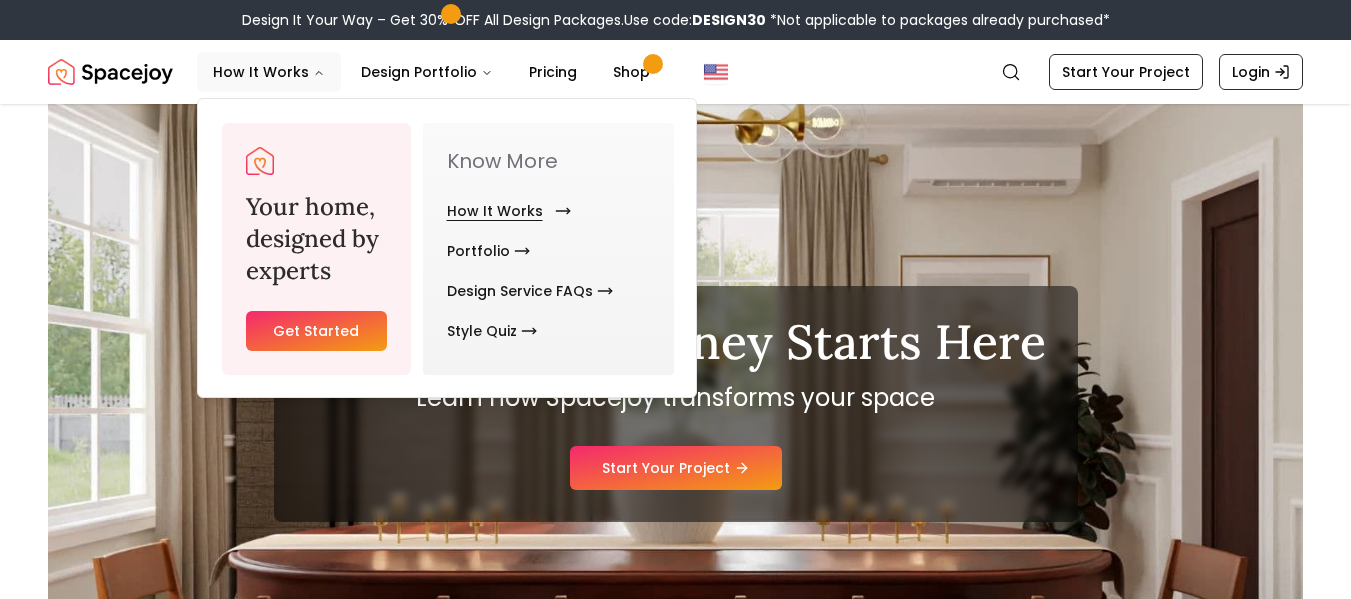 click on "How It Works" at bounding box center [505, 211] 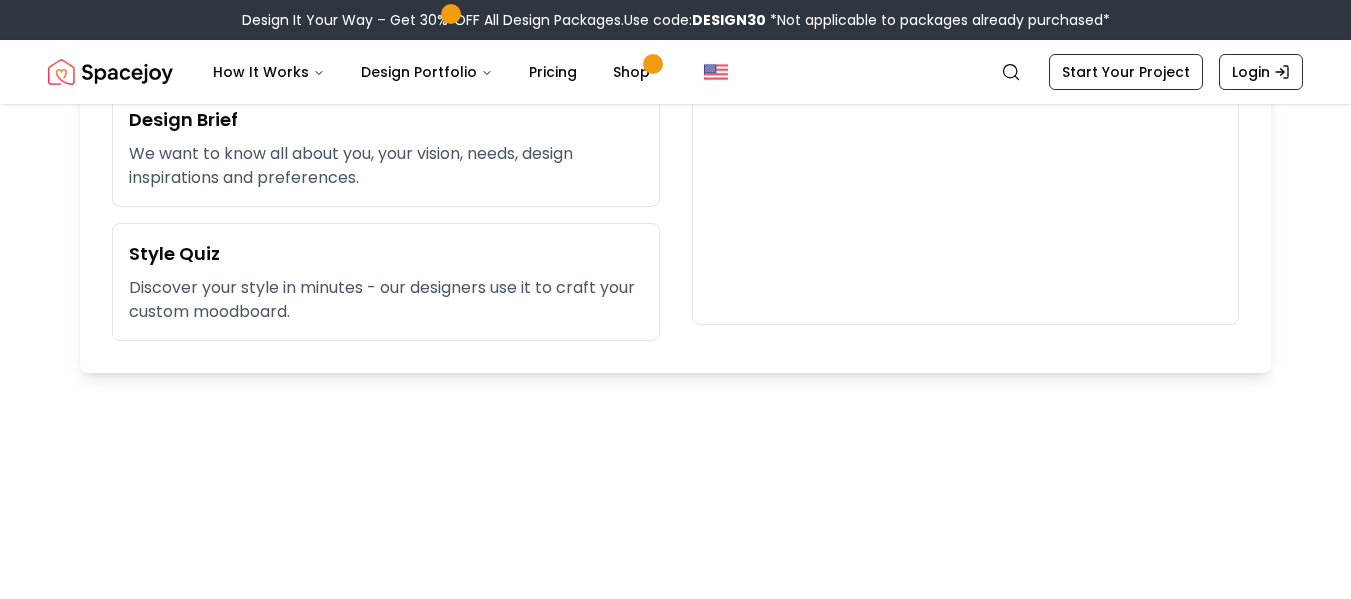 scroll, scrollTop: 0, scrollLeft: 0, axis: both 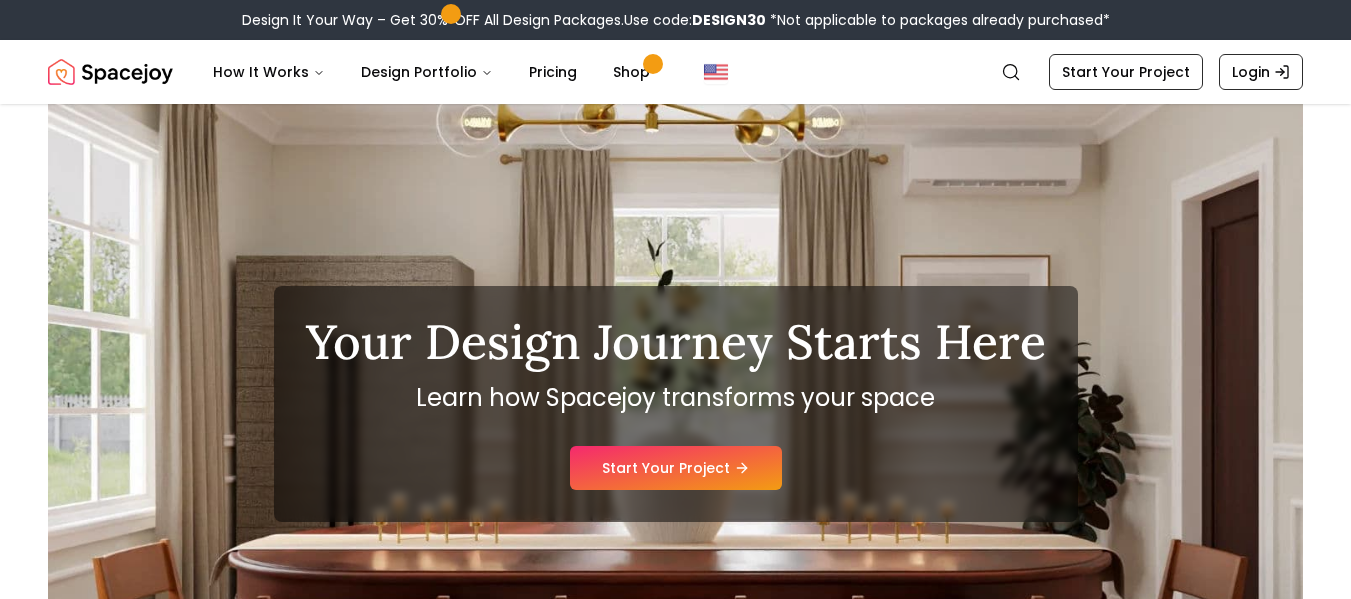 click at bounding box center (110, 72) 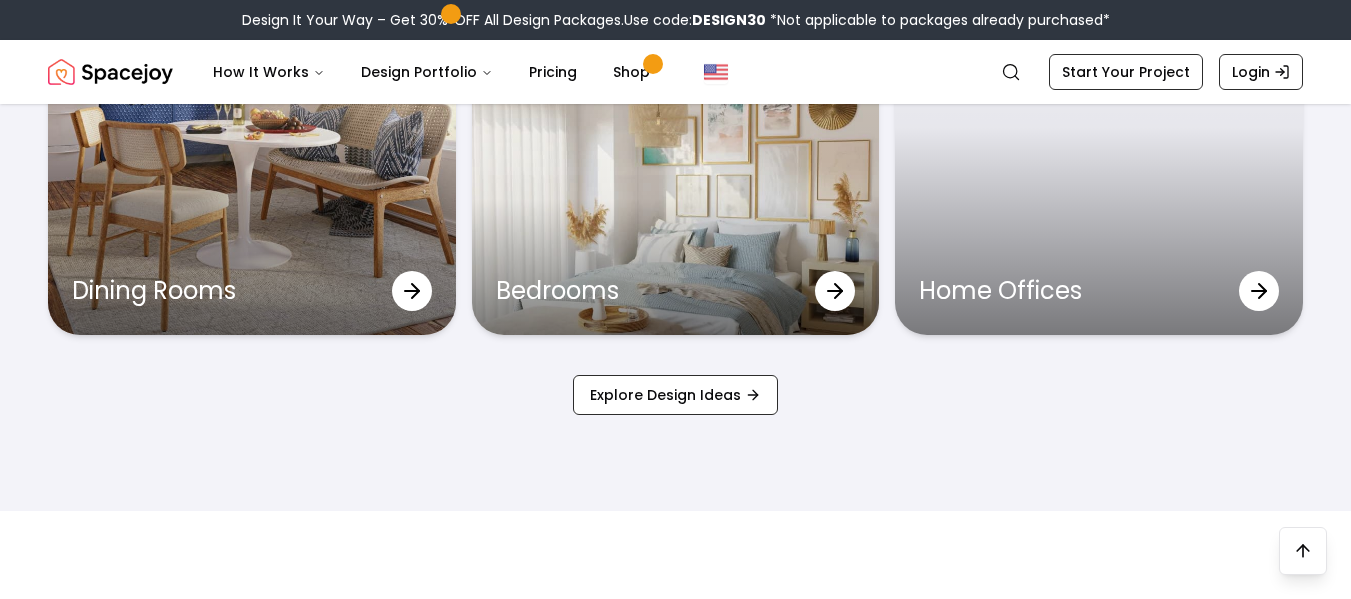 scroll, scrollTop: 6367, scrollLeft: 0, axis: vertical 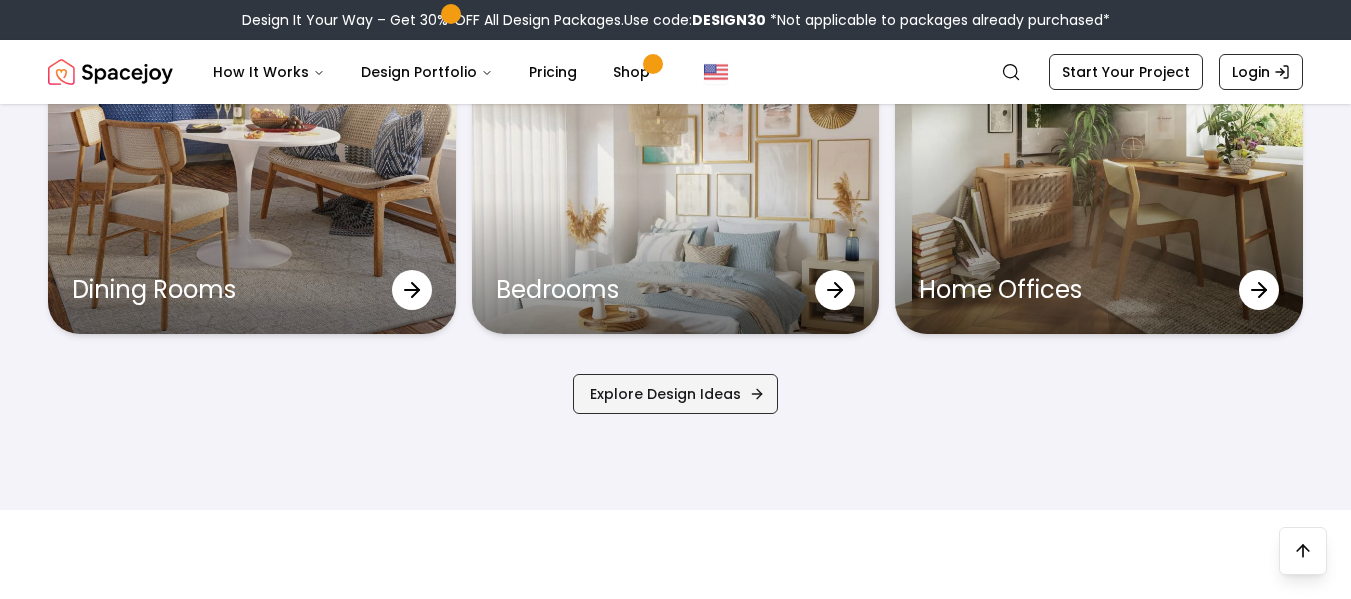 click on "Explore Design Ideas" at bounding box center [675, 394] 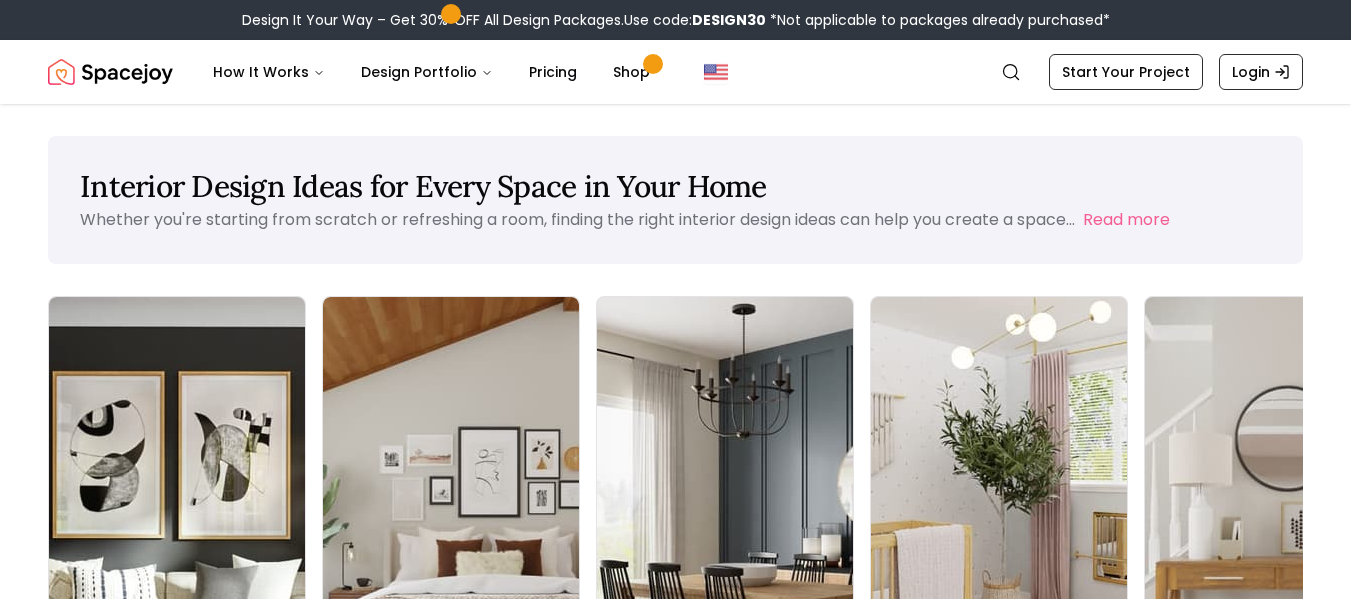 scroll, scrollTop: 334, scrollLeft: 0, axis: vertical 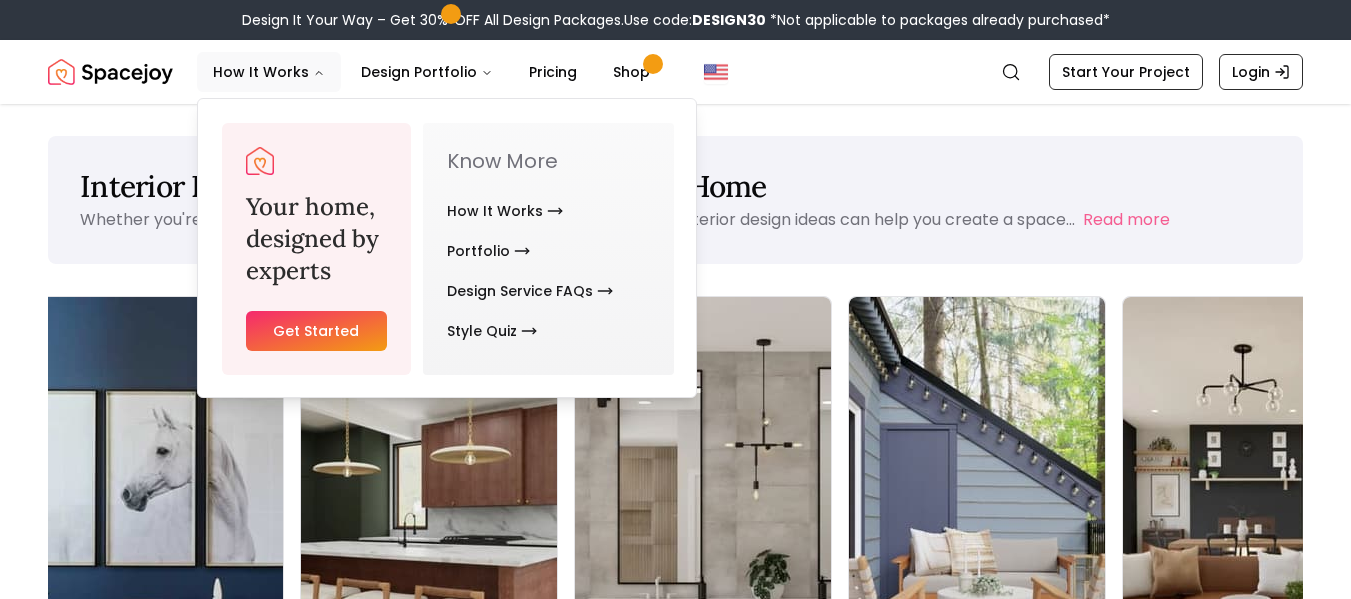 click on "Get Started" at bounding box center [316, 331] 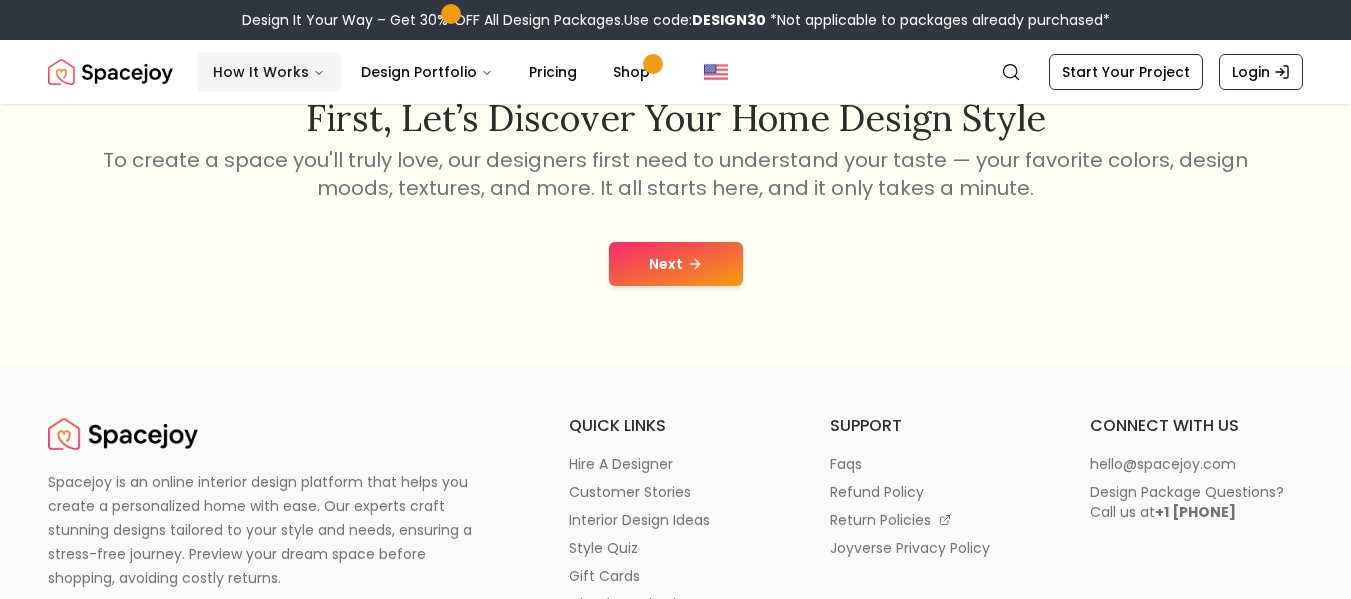 scroll, scrollTop: 356, scrollLeft: 0, axis: vertical 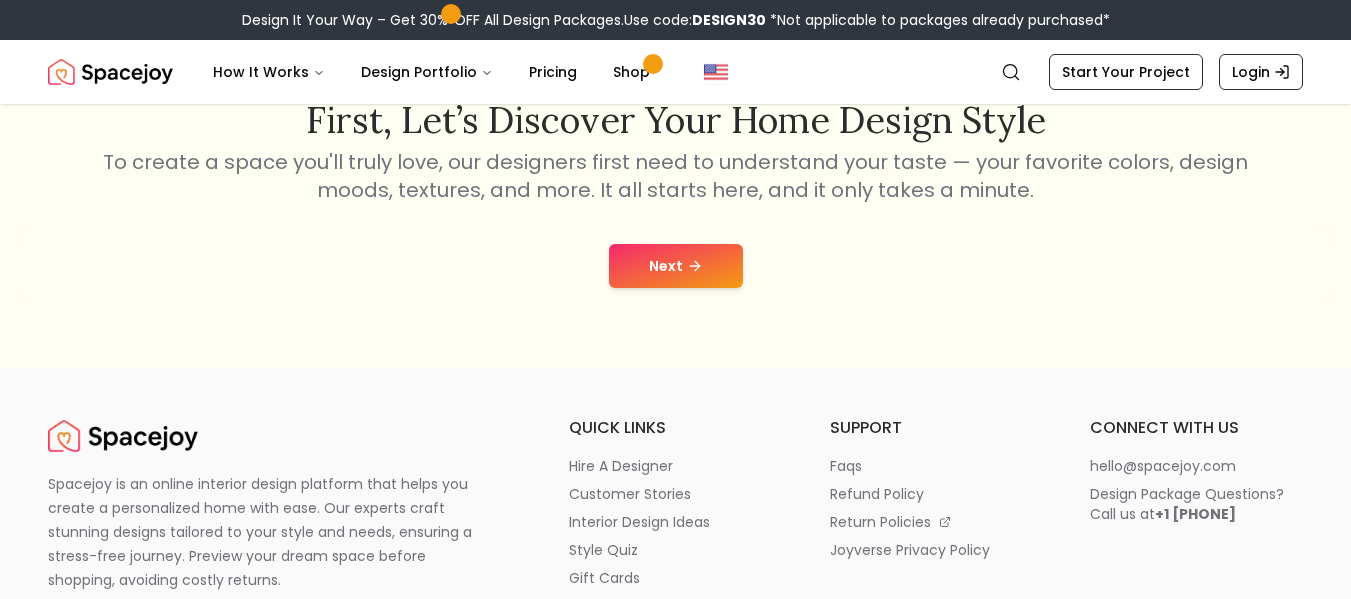 click on "Next" at bounding box center (676, 266) 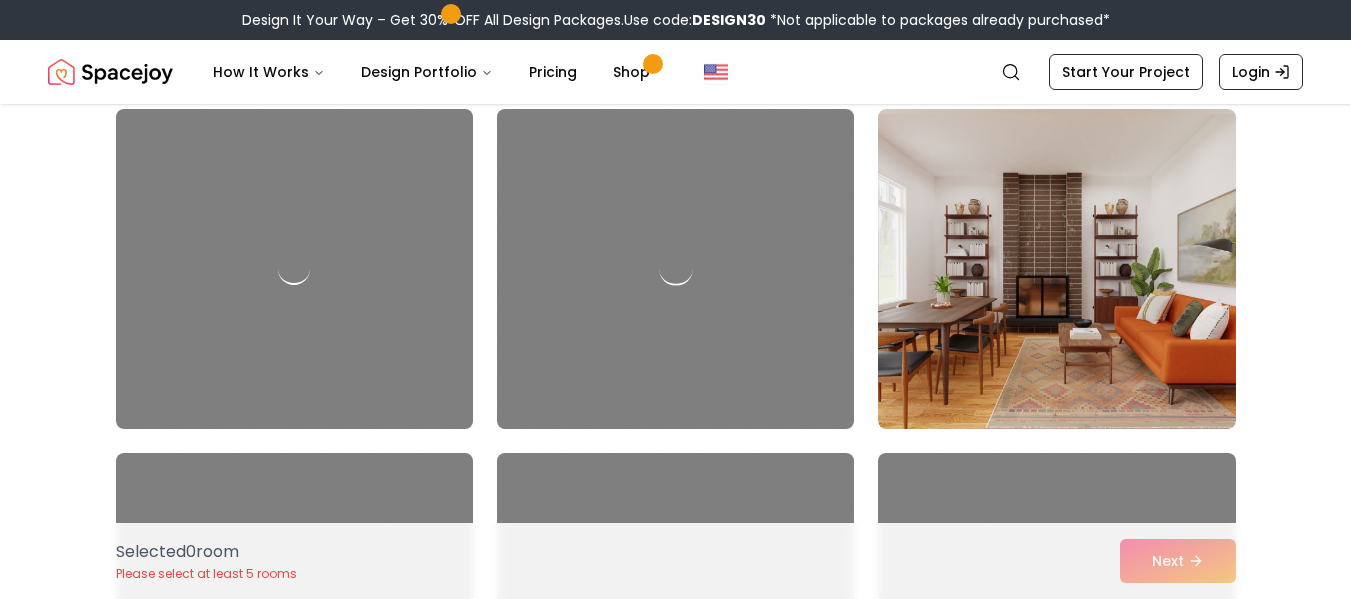 scroll, scrollTop: 167, scrollLeft: 0, axis: vertical 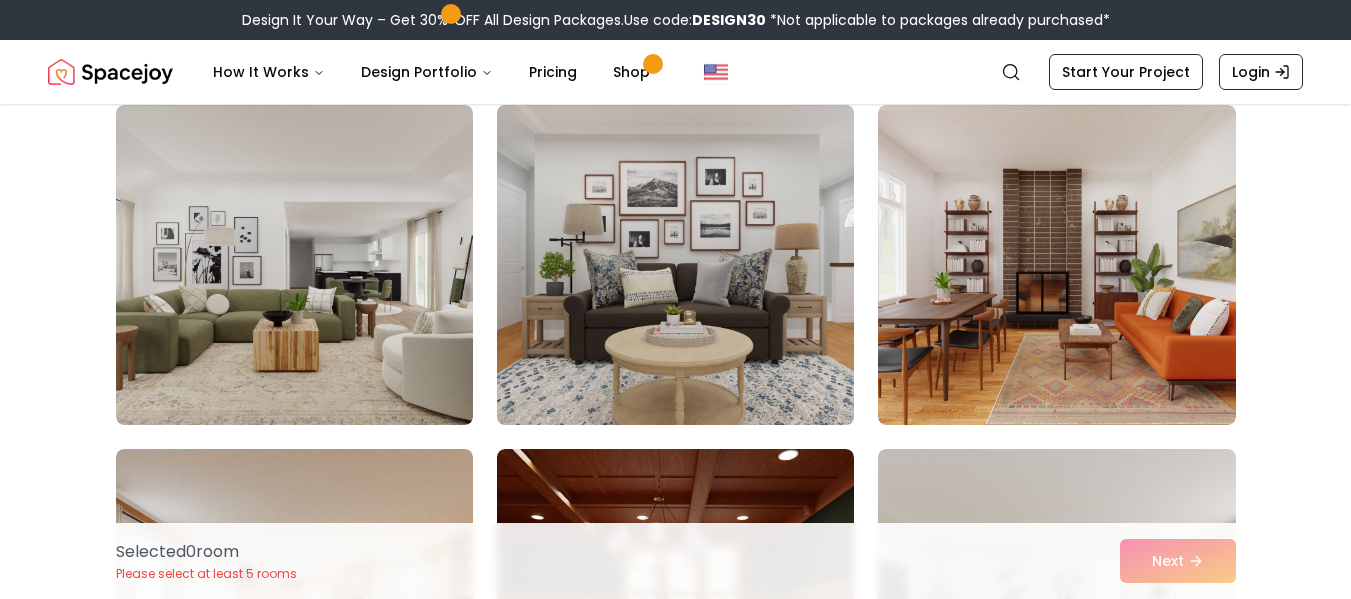 click at bounding box center [675, 265] 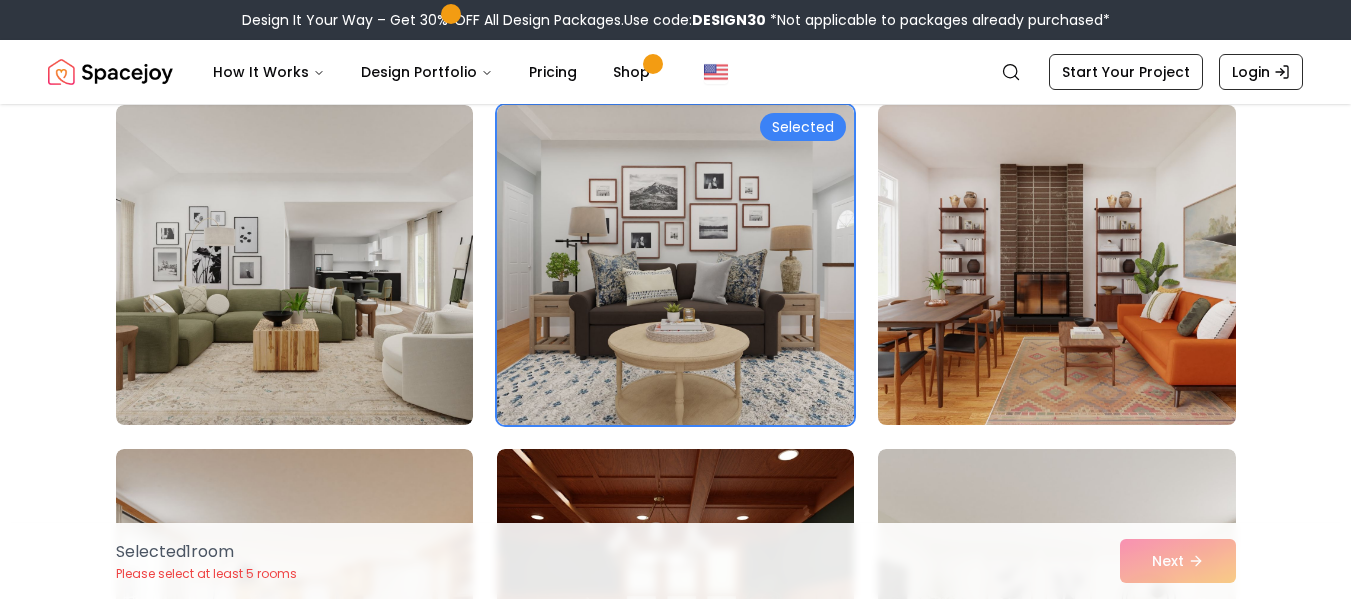 click at bounding box center [1056, 265] 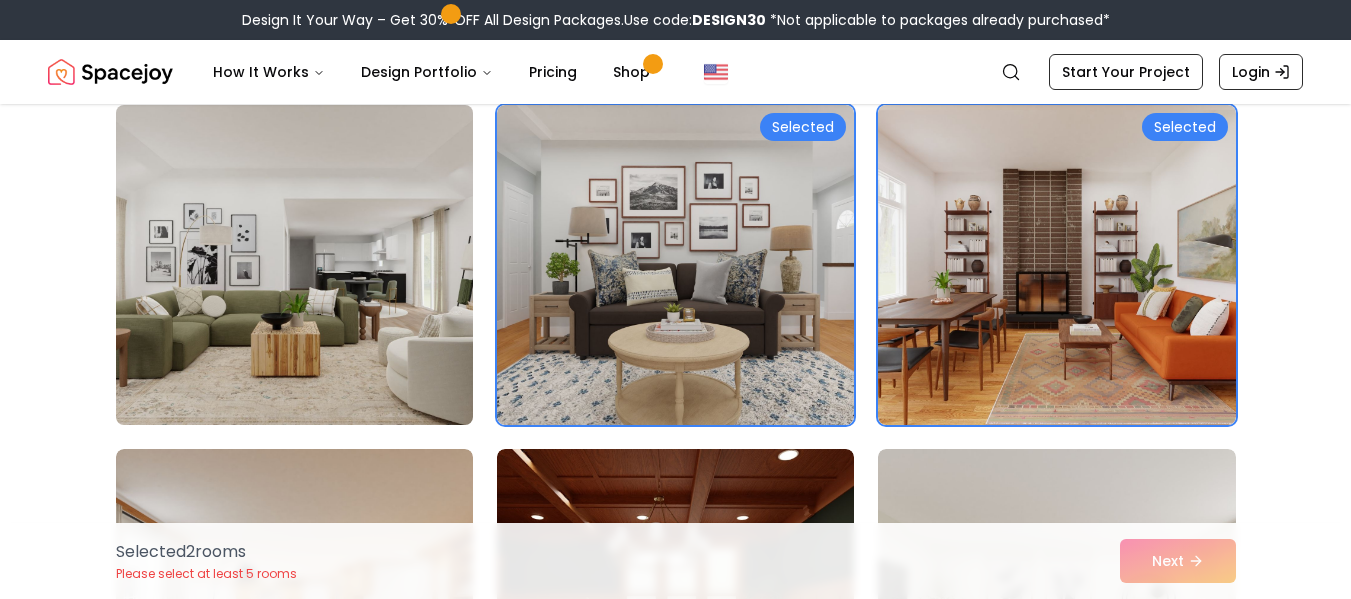 click at bounding box center [294, 265] 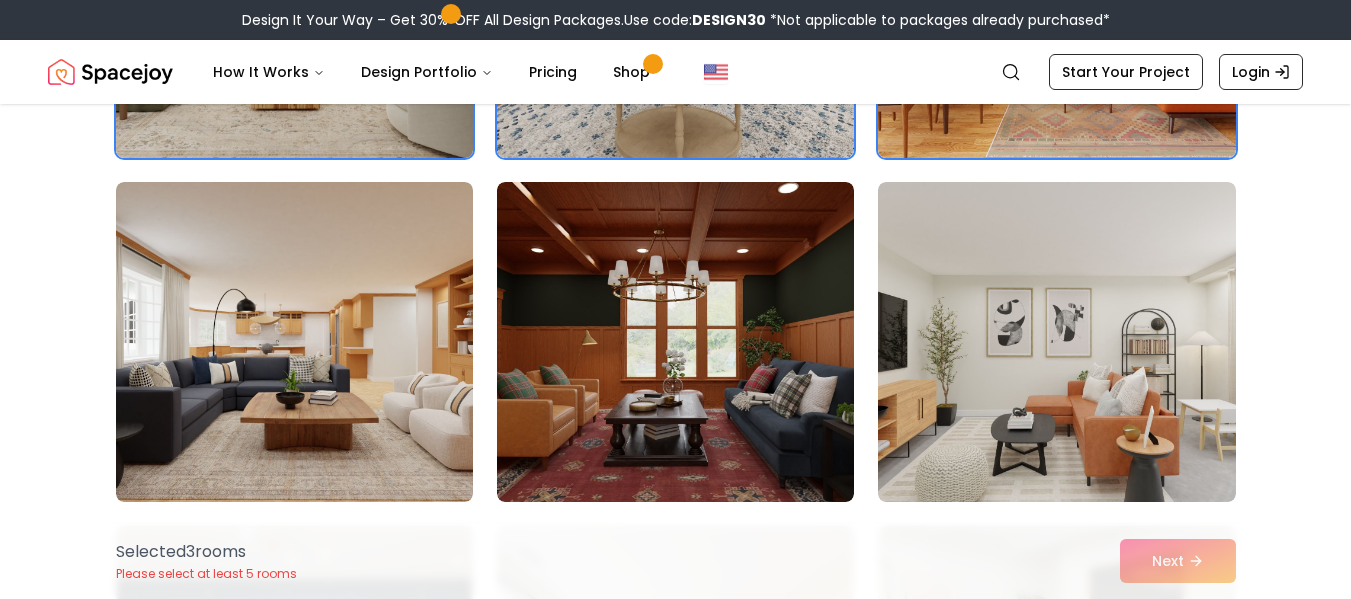 scroll, scrollTop: 435, scrollLeft: 0, axis: vertical 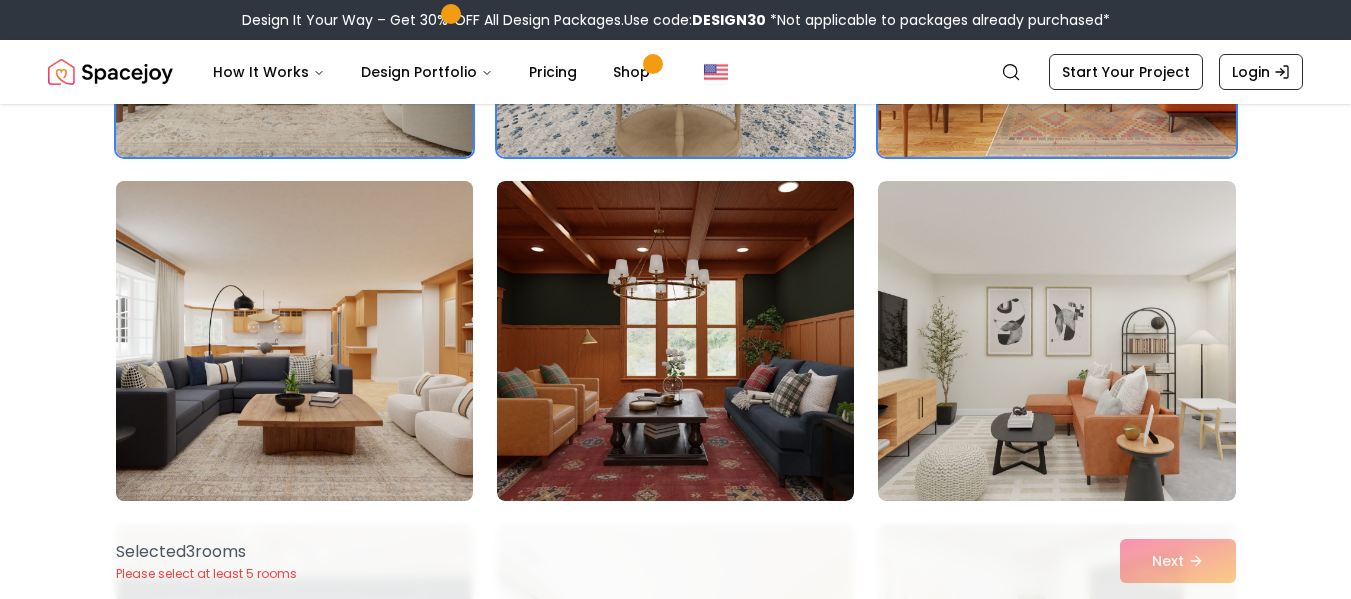 click at bounding box center (294, 341) 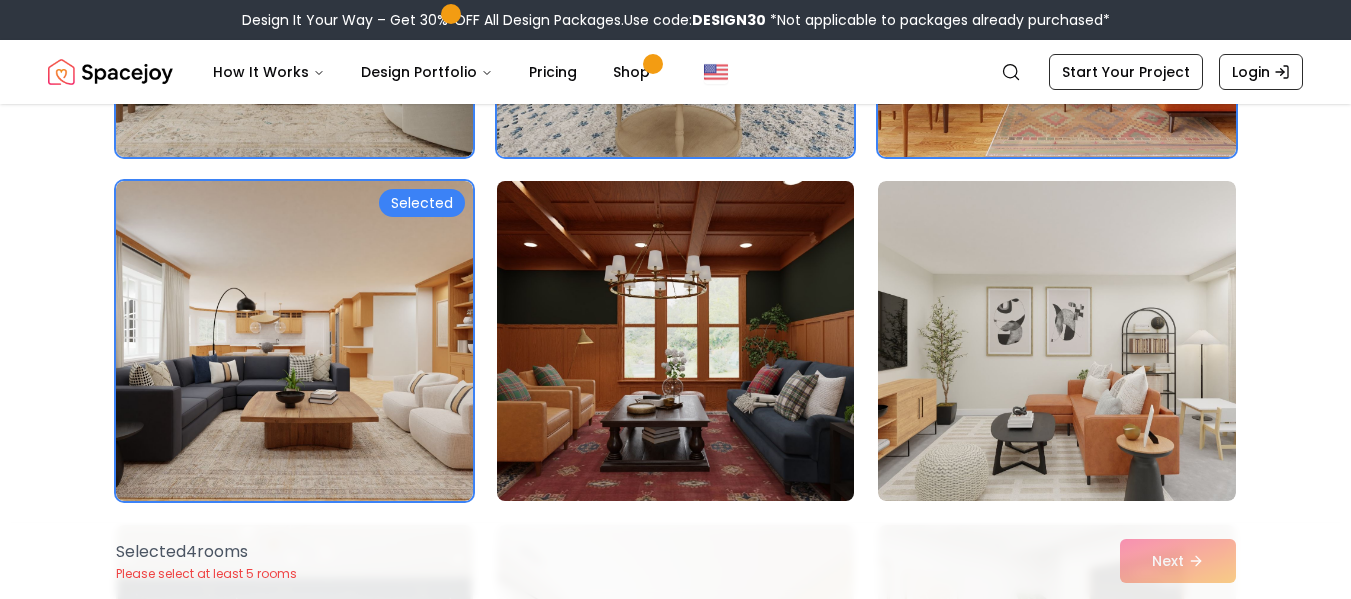 click at bounding box center [675, 341] 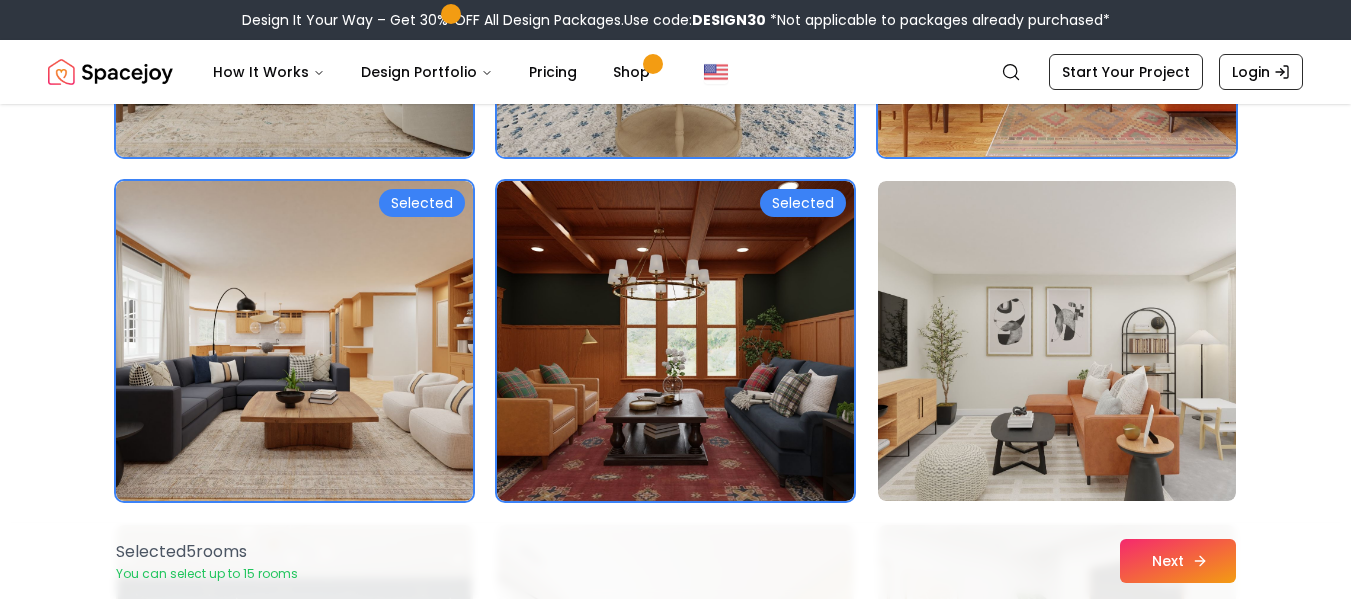click on "Next" at bounding box center [1178, 561] 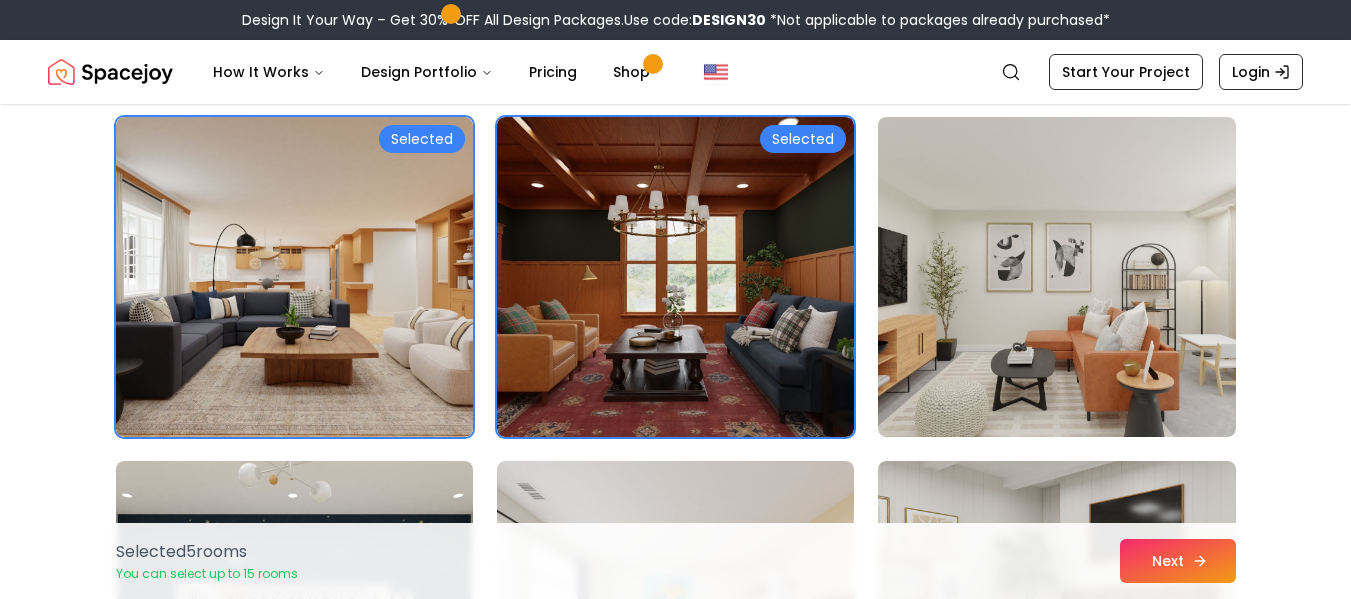 scroll, scrollTop: 435, scrollLeft: 0, axis: vertical 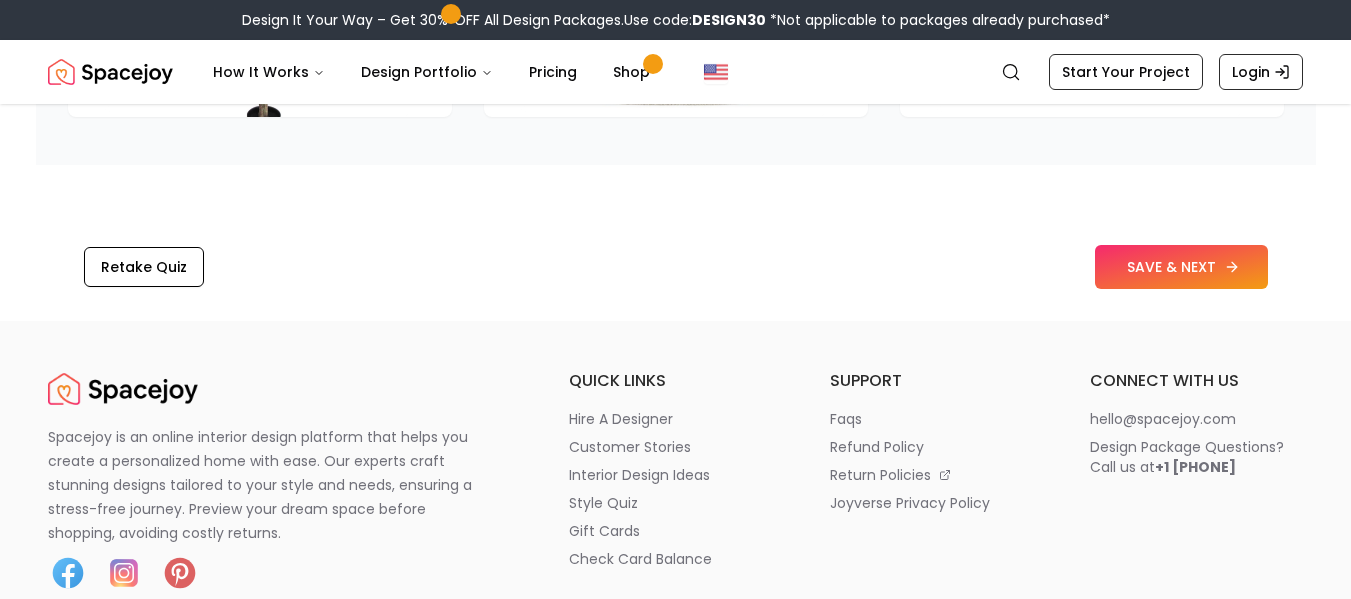 click on "SAVE & NEXT" at bounding box center (1181, 267) 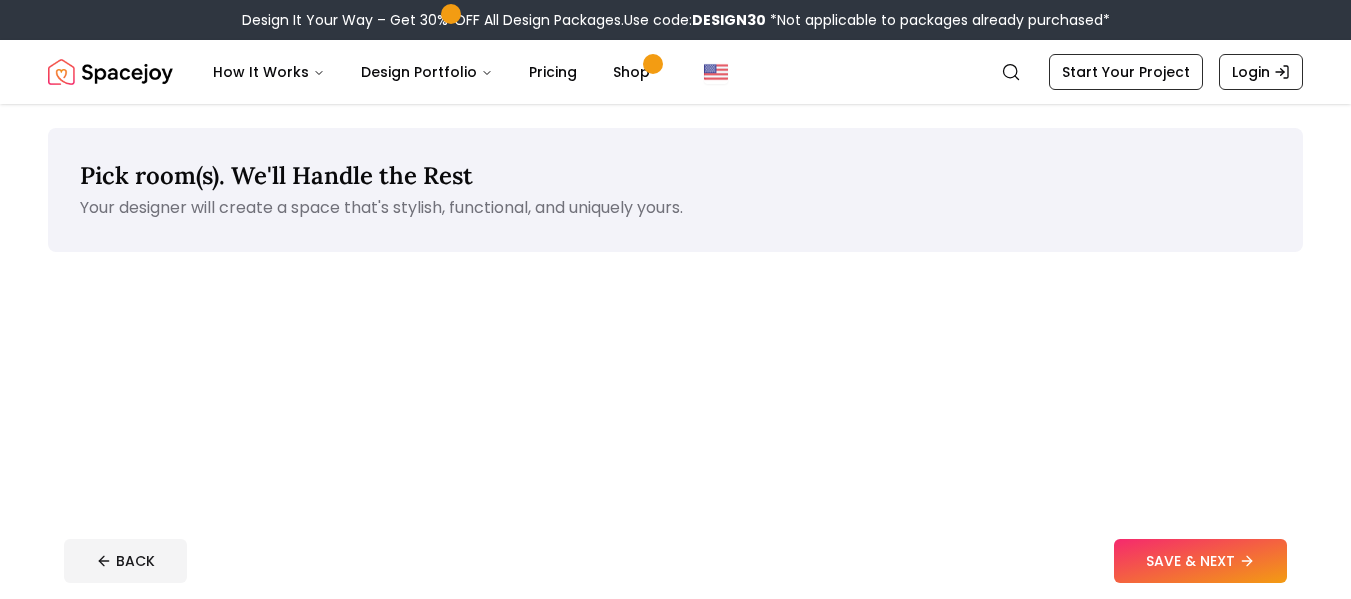 scroll, scrollTop: 0, scrollLeft: 0, axis: both 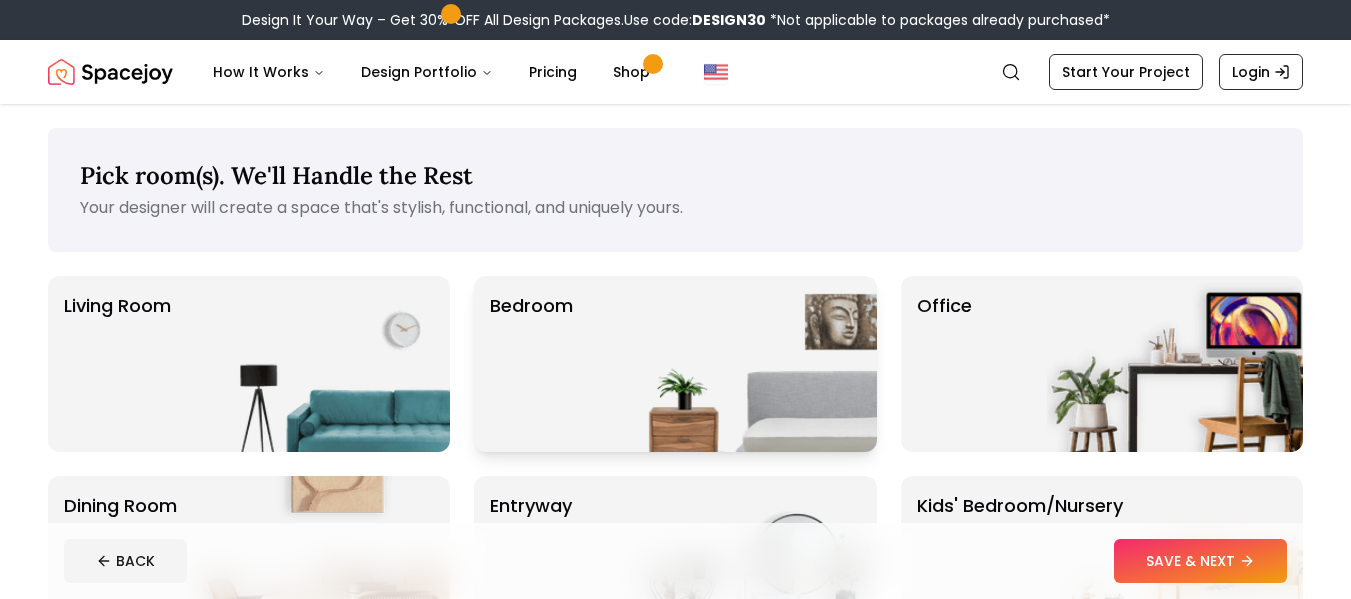 click at bounding box center (749, 364) 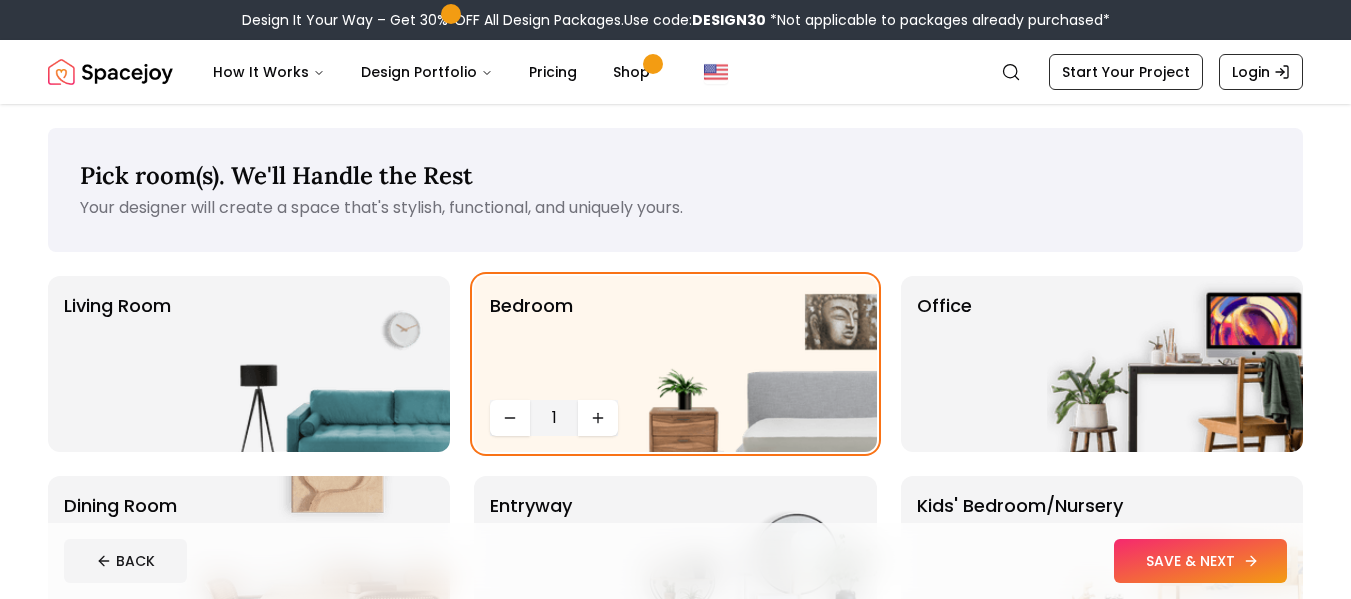 click on "SAVE & NEXT" at bounding box center [1200, 561] 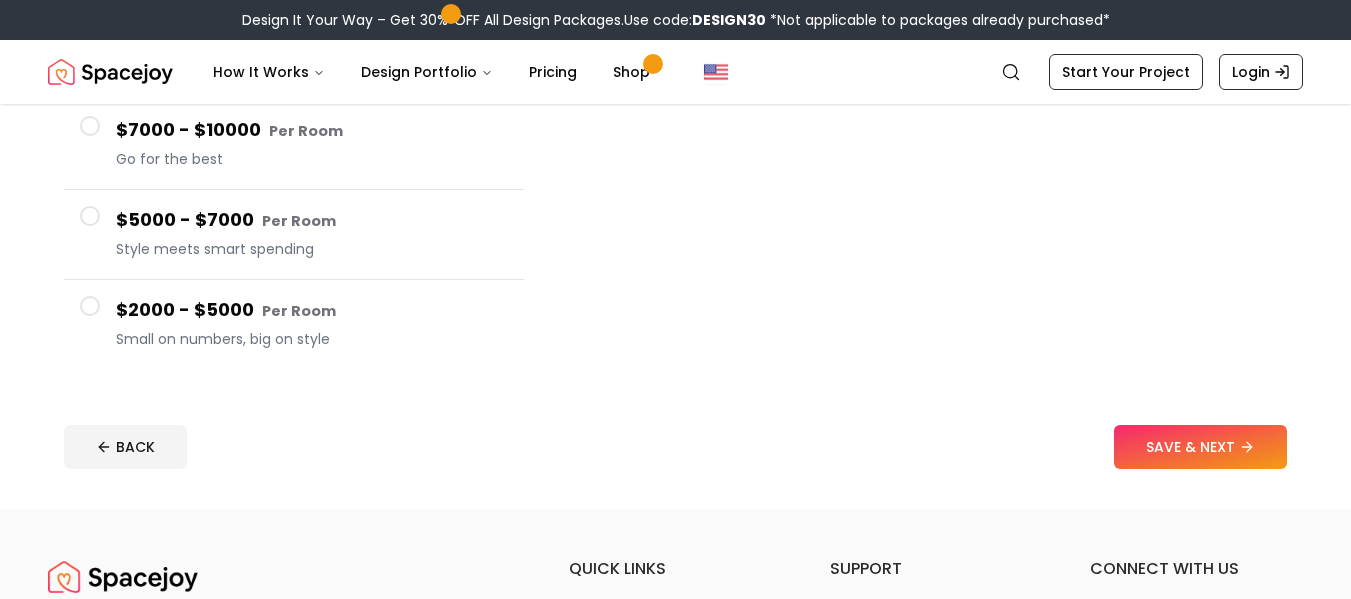 scroll, scrollTop: 393, scrollLeft: 0, axis: vertical 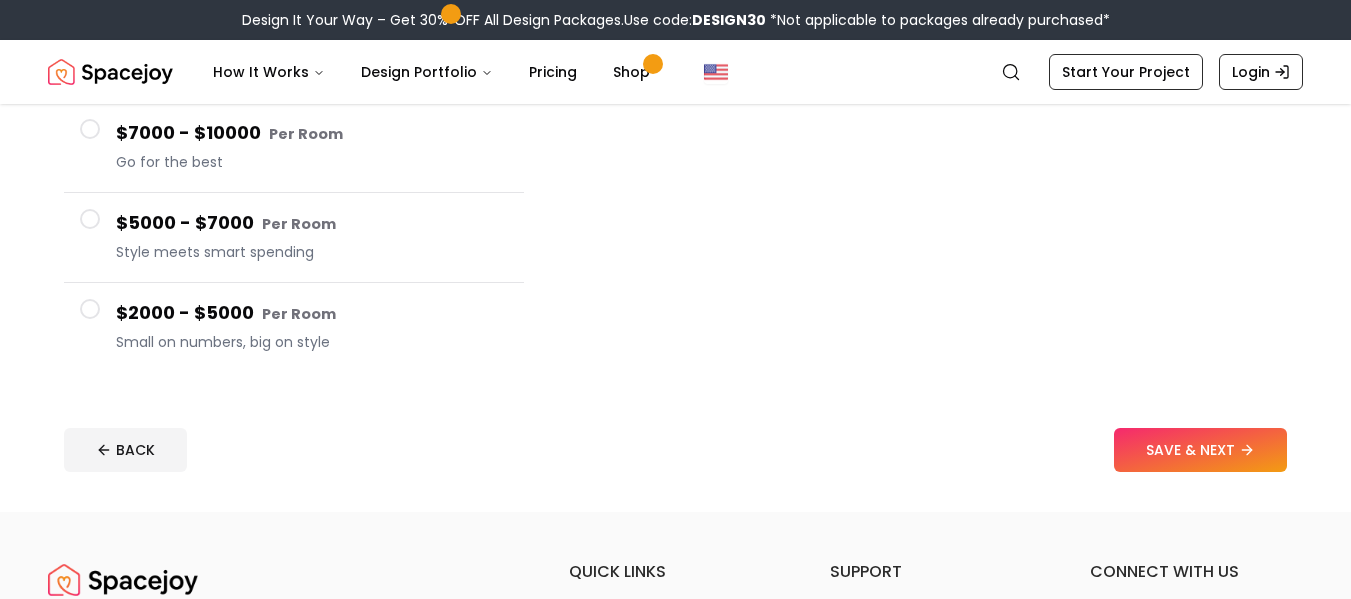 click at bounding box center (90, 309) 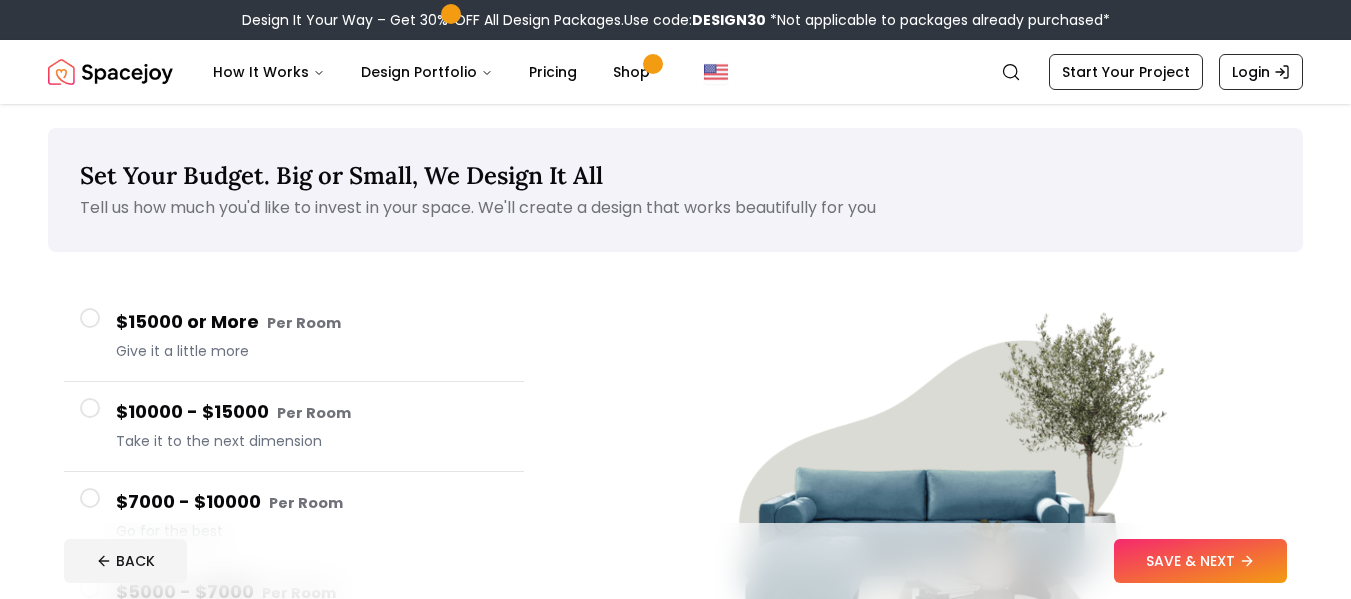 scroll, scrollTop: 0, scrollLeft: 0, axis: both 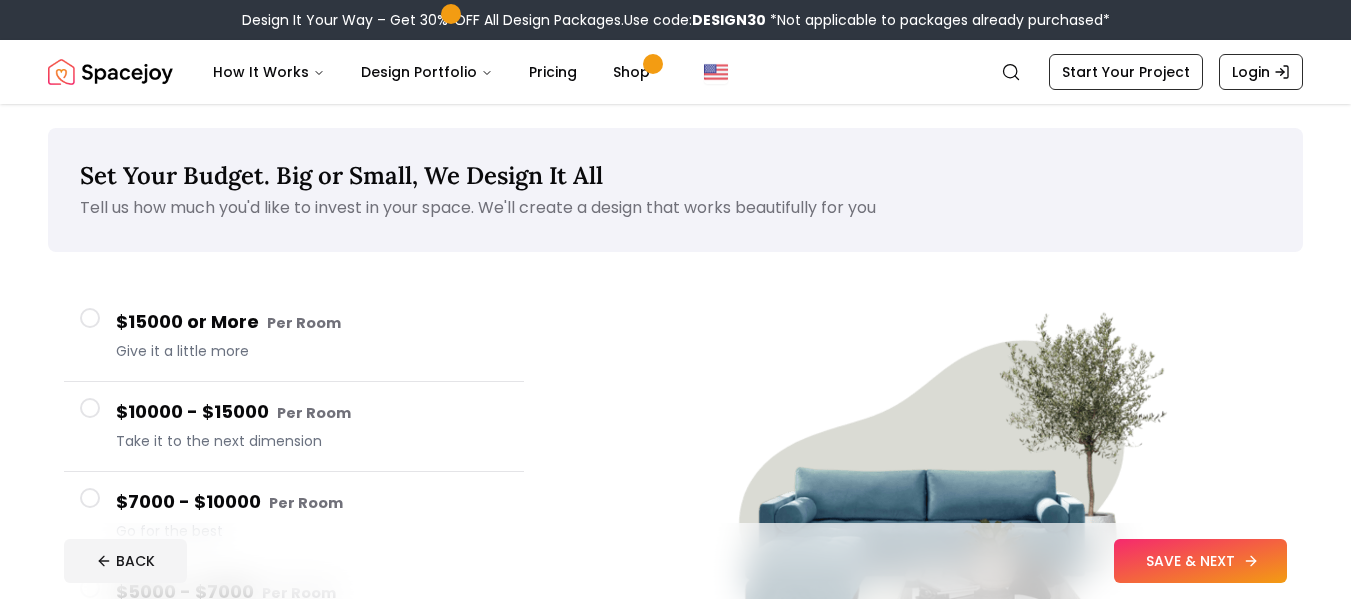 click 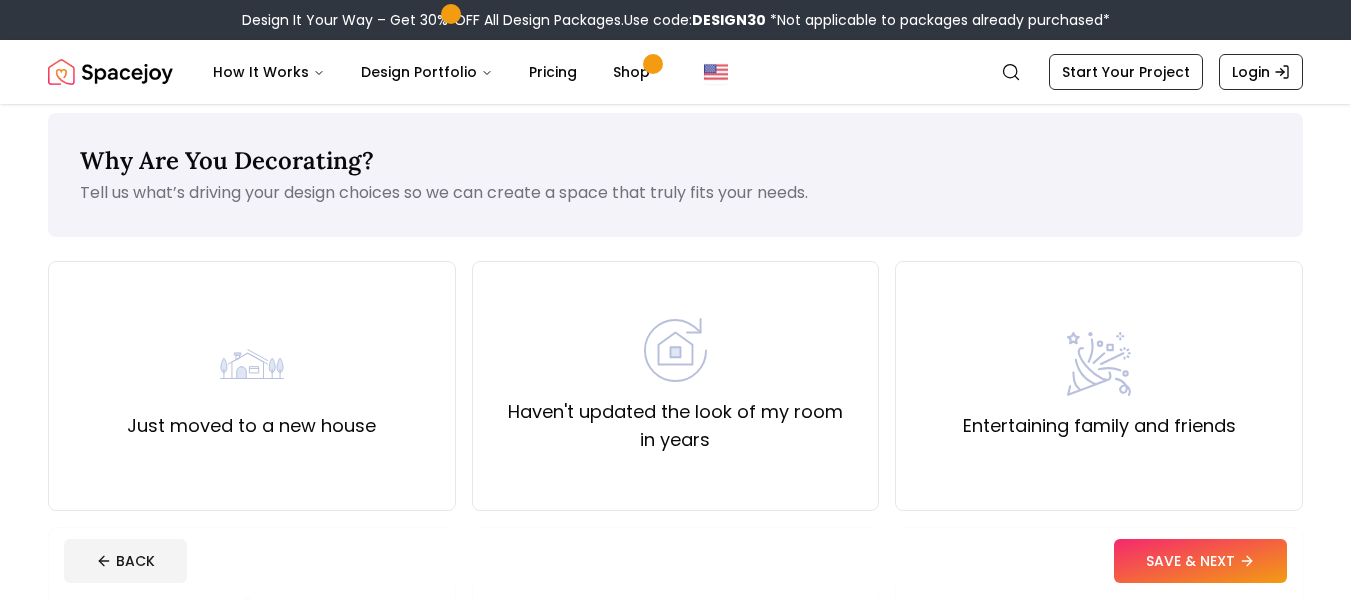scroll, scrollTop: 0, scrollLeft: 0, axis: both 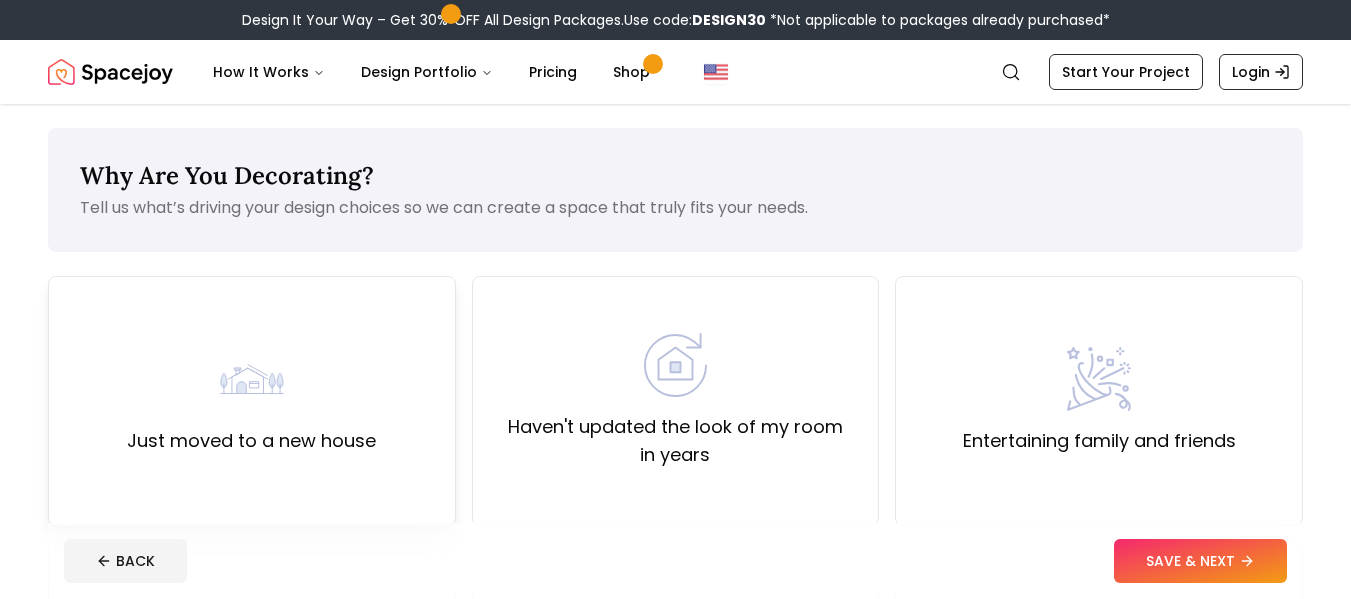 click on "Just moved to a new house" at bounding box center [252, 401] 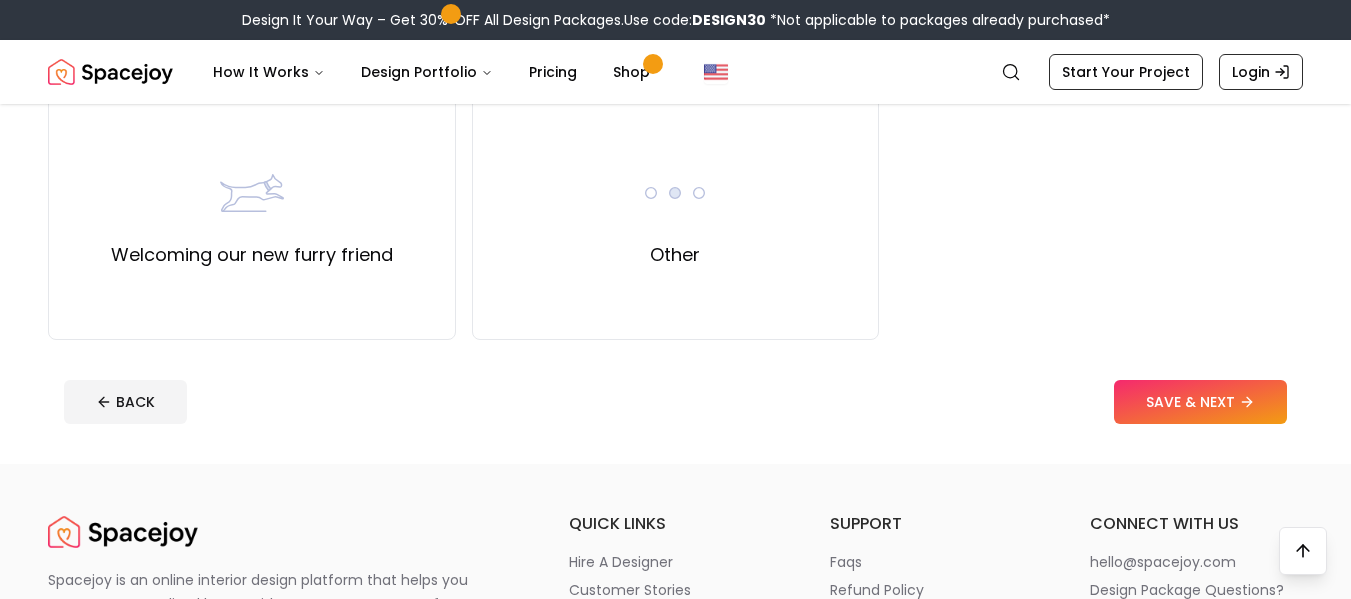 scroll, scrollTop: 983, scrollLeft: 0, axis: vertical 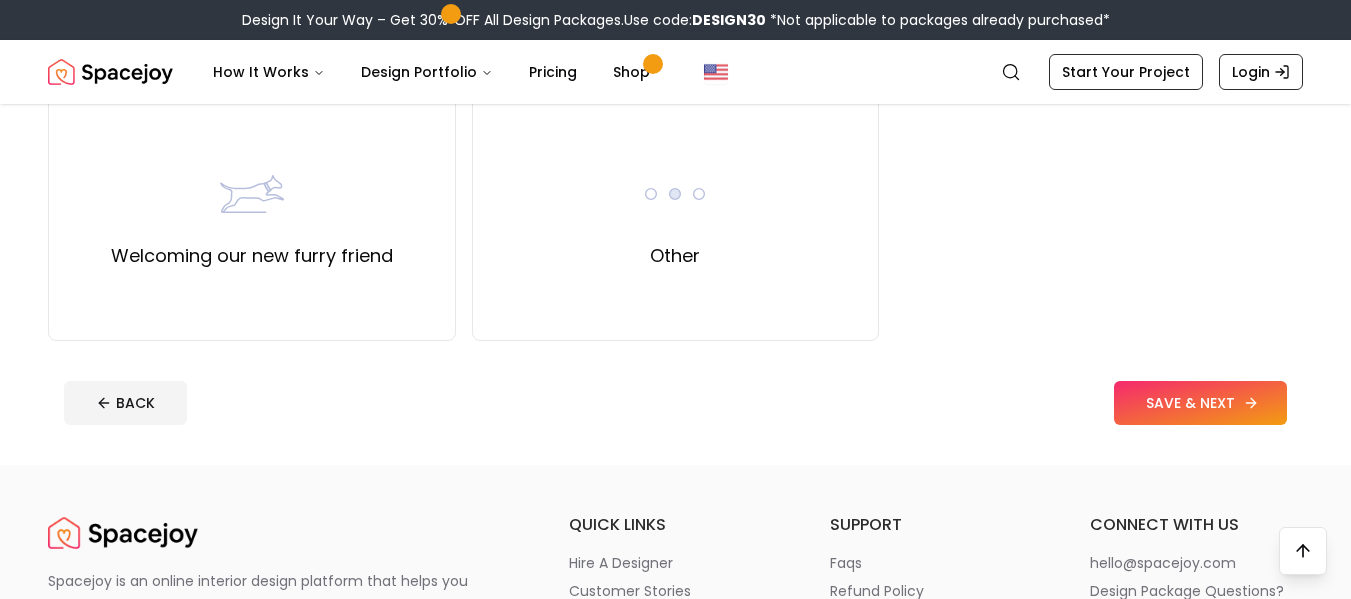 click on "SAVE & NEXT" at bounding box center (1200, 403) 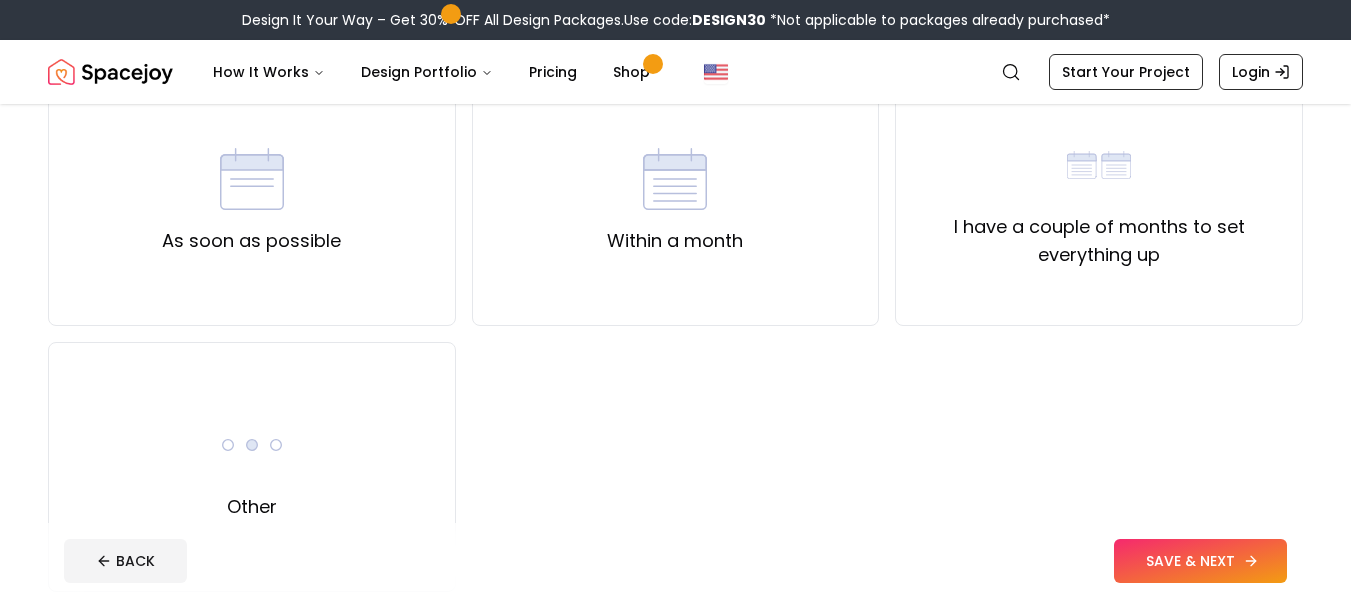scroll, scrollTop: 201, scrollLeft: 0, axis: vertical 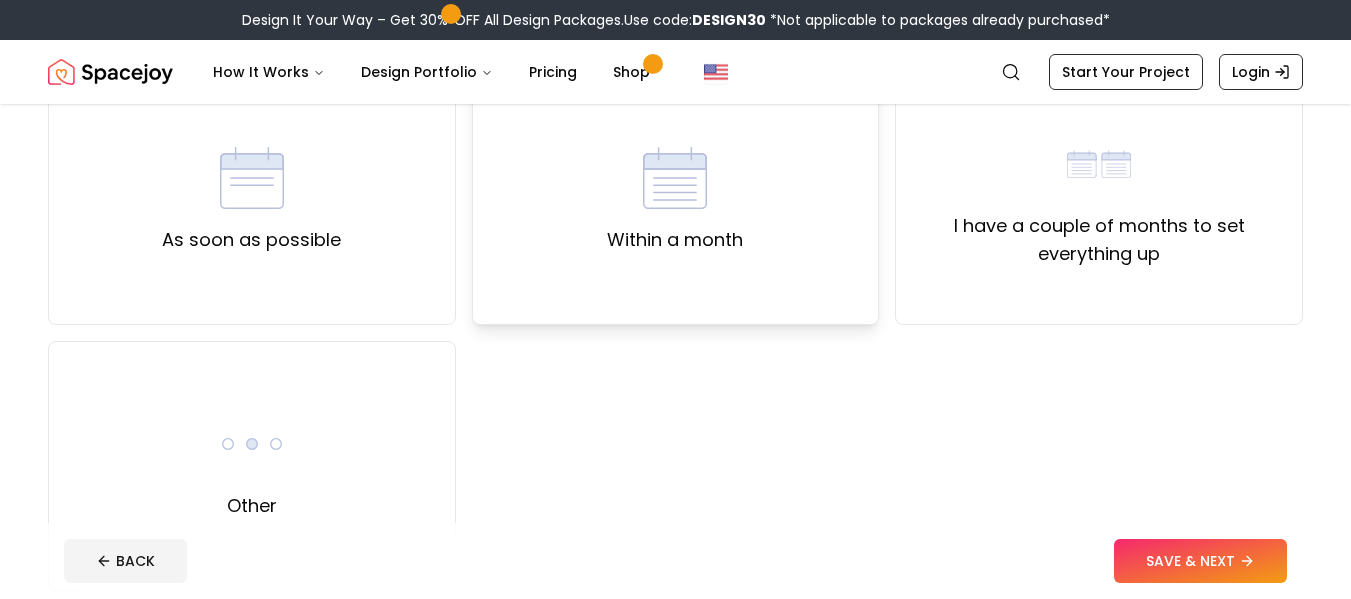 click on "Within a month" at bounding box center [676, 200] 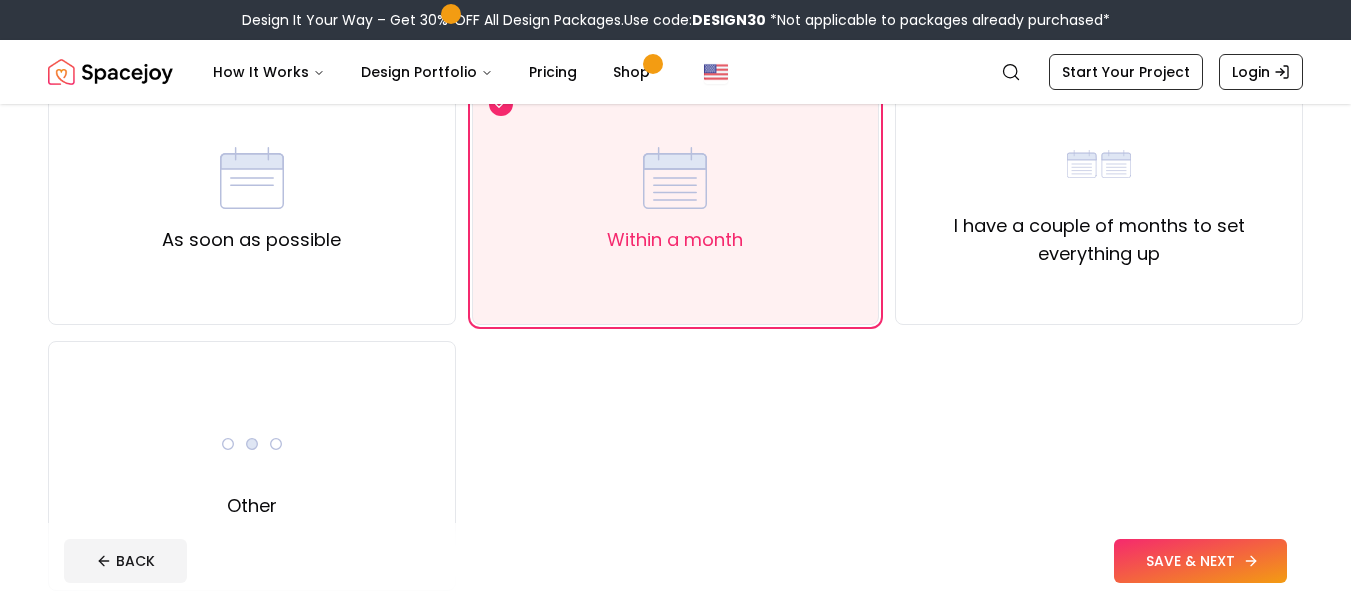 click on "SAVE & NEXT" at bounding box center [1200, 561] 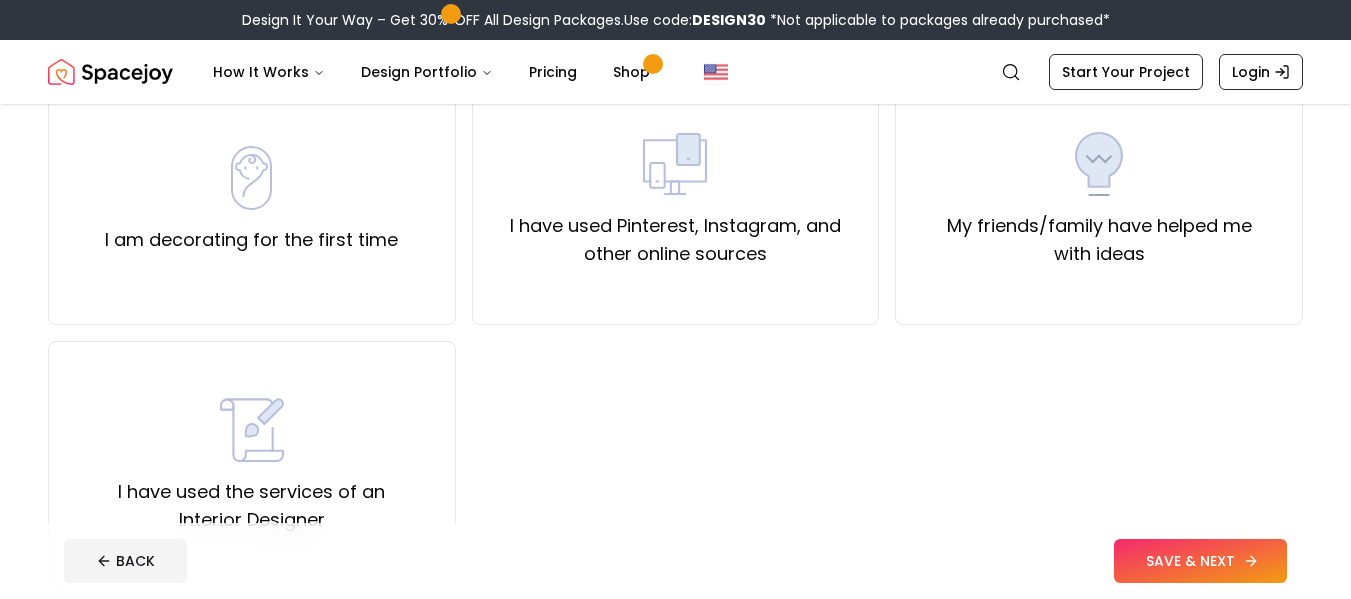 scroll, scrollTop: 0, scrollLeft: 0, axis: both 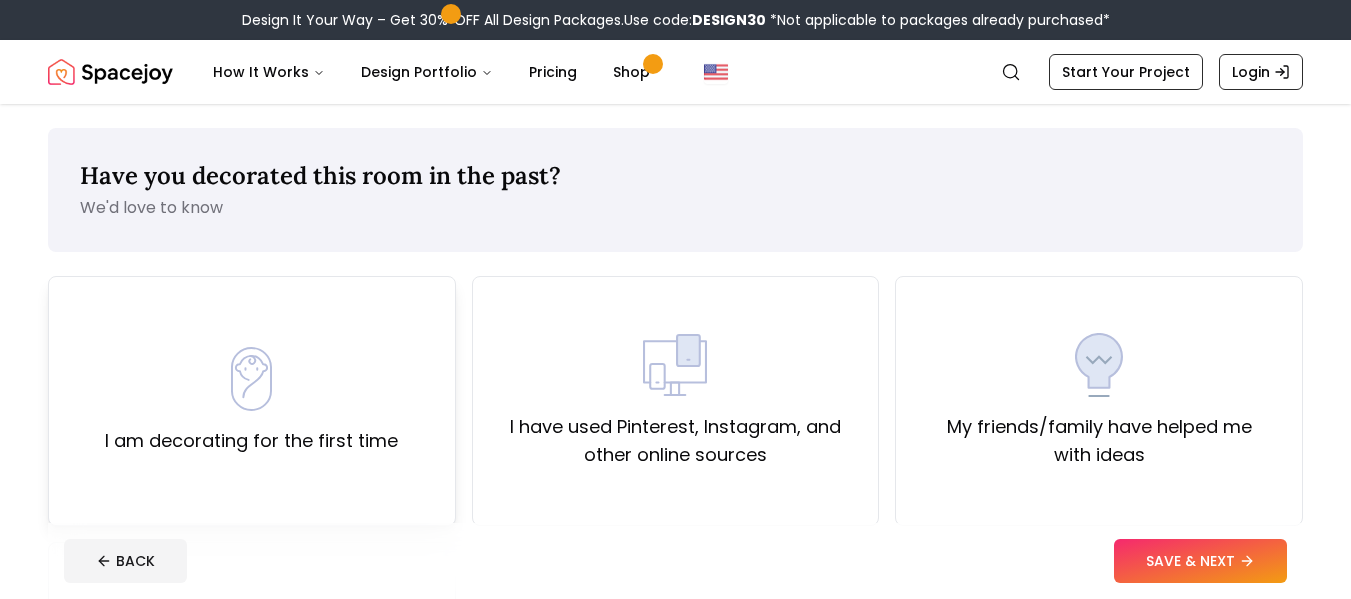 click on "I am decorating for the first time" at bounding box center [252, 401] 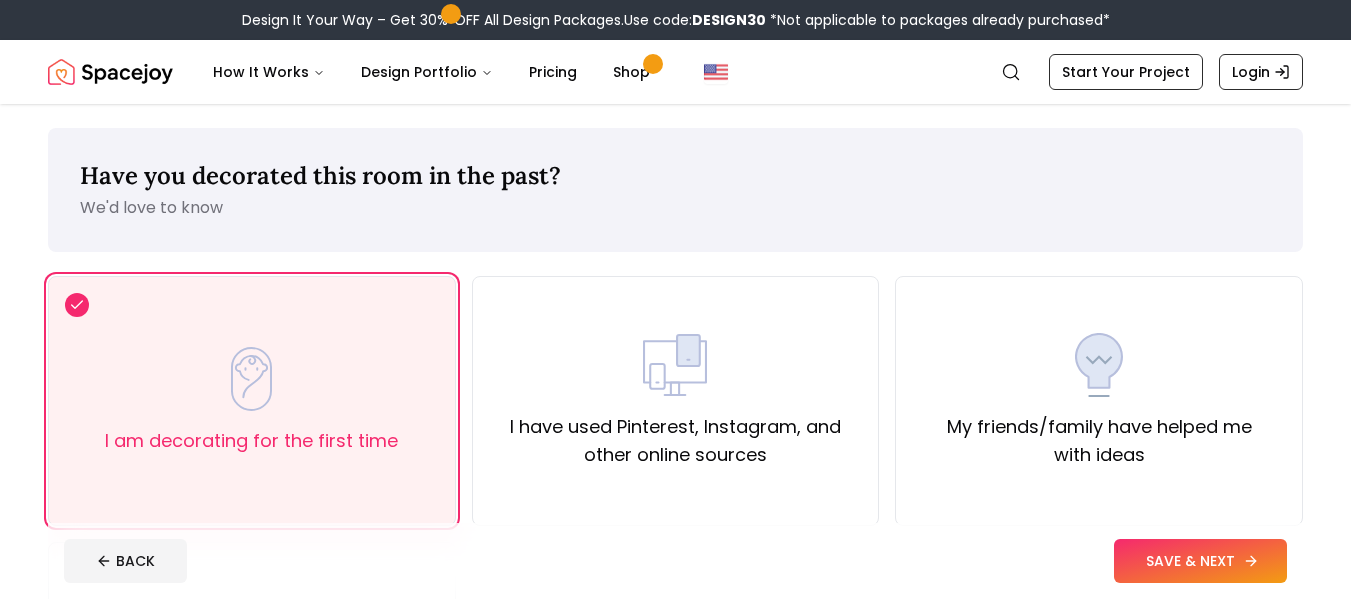 click on "SAVE & NEXT" at bounding box center [1200, 561] 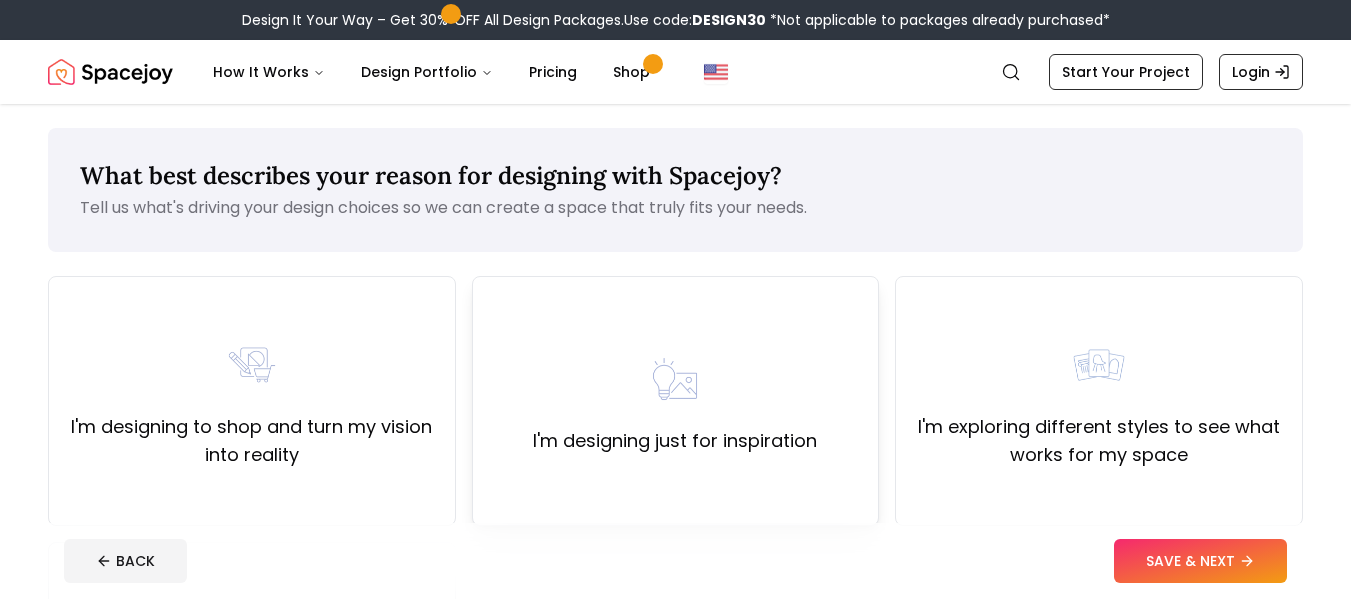 click on "I'm designing just for inspiration" at bounding box center [675, 401] 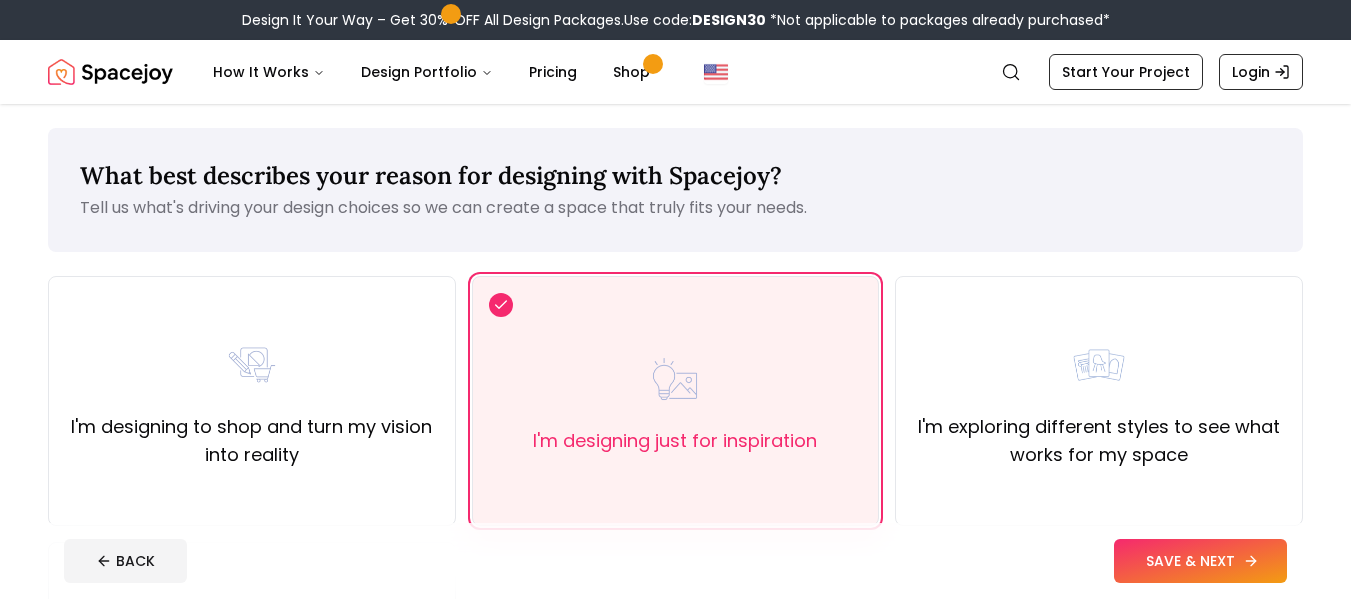 click on "SAVE & NEXT" at bounding box center (1200, 561) 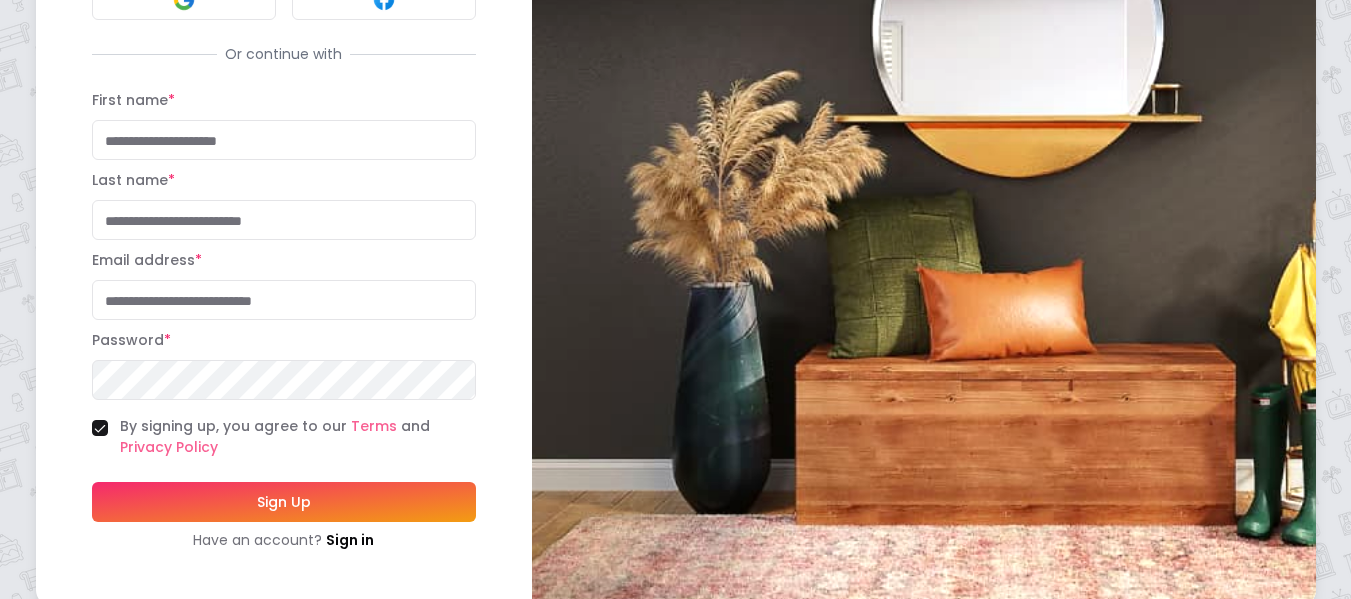 scroll, scrollTop: 0, scrollLeft: 0, axis: both 